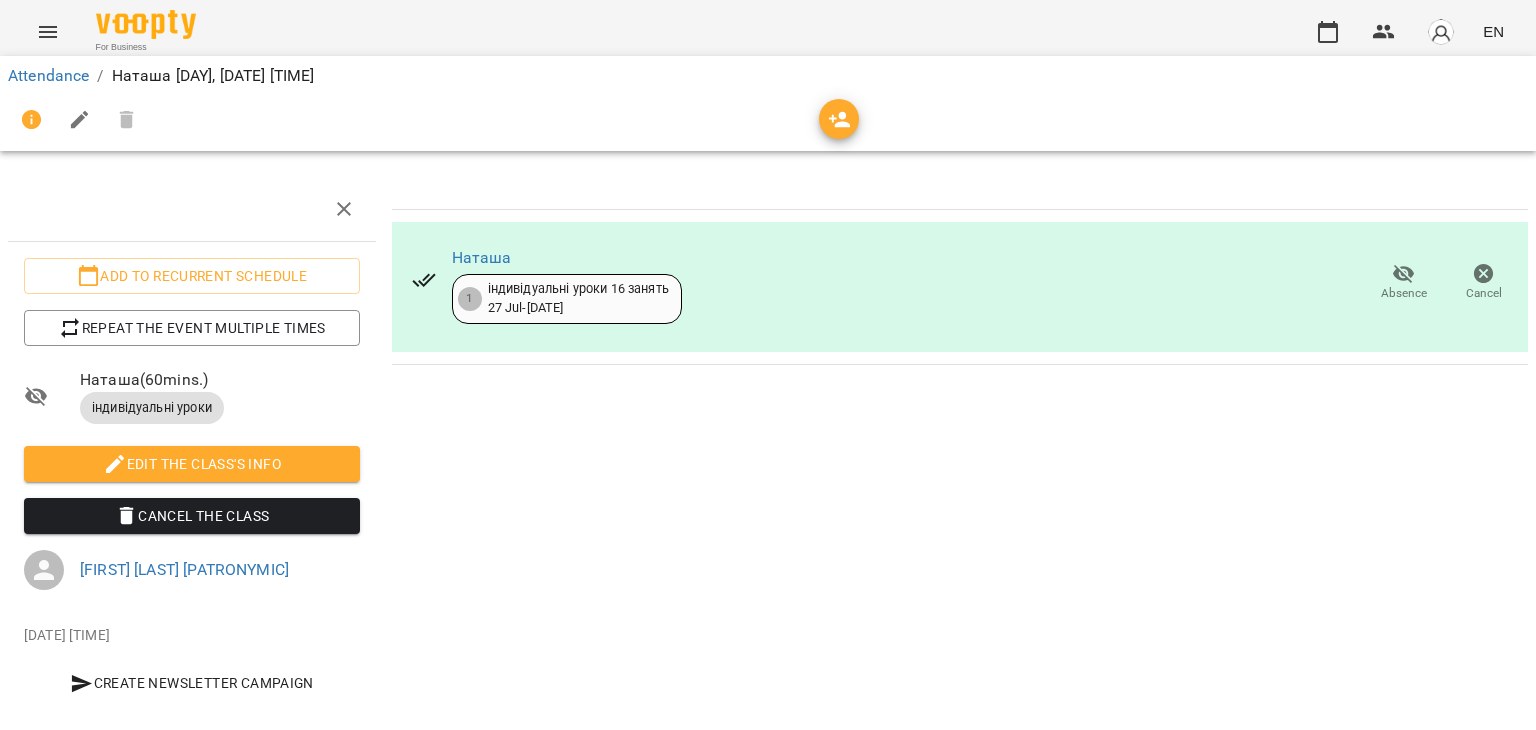 scroll, scrollTop: 0, scrollLeft: 0, axis: both 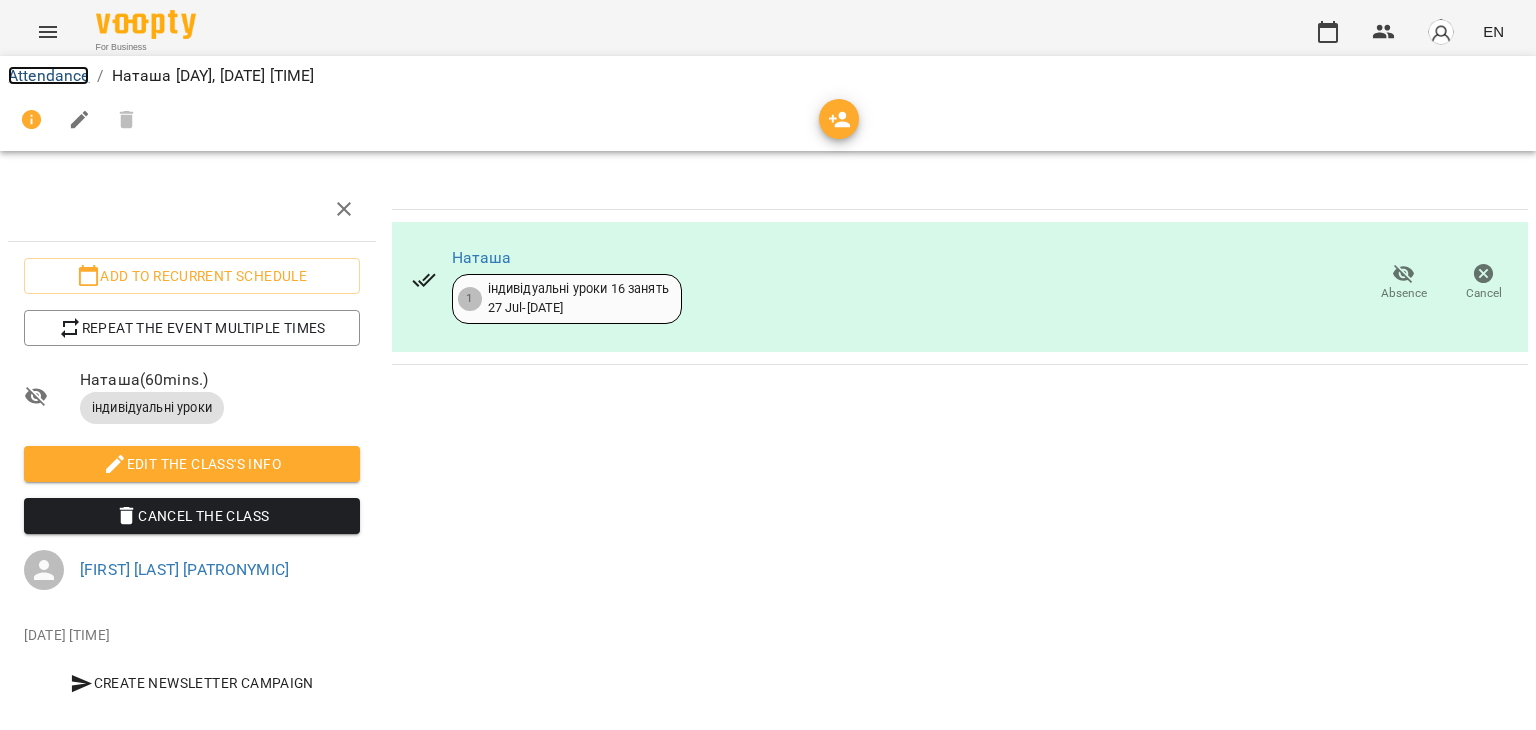 click on "Attendance" at bounding box center (48, 75) 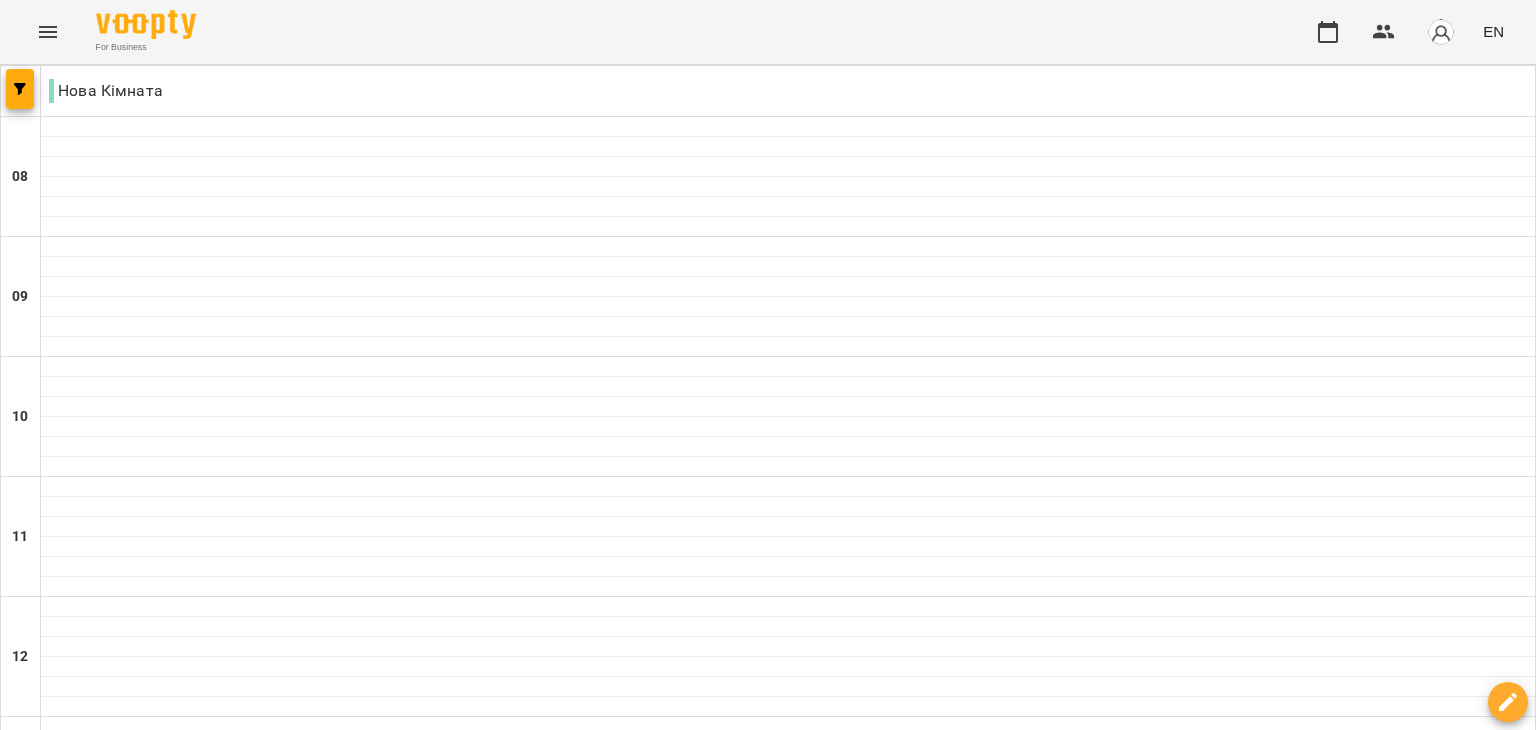 scroll, scrollTop: 894, scrollLeft: 0, axis: vertical 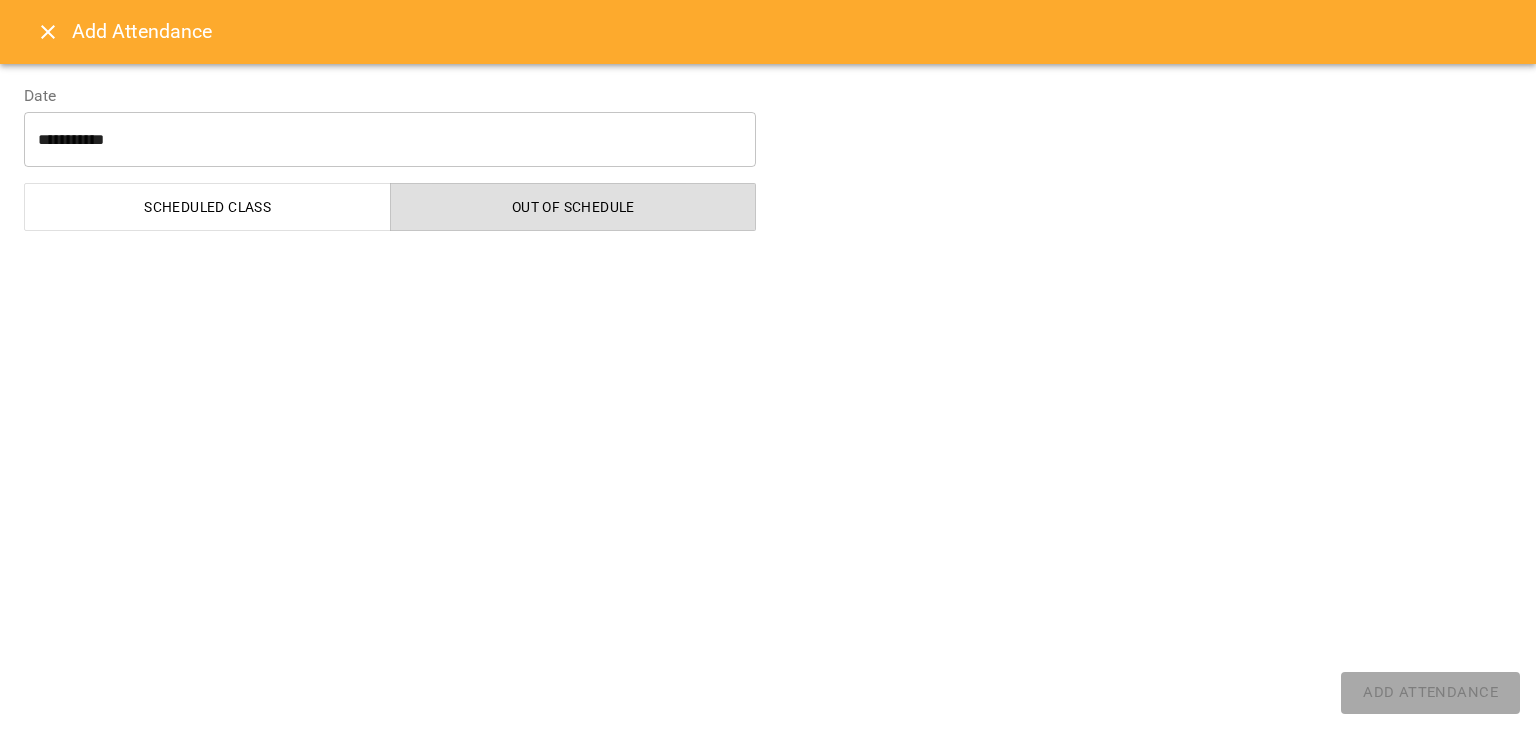 select on "**********" 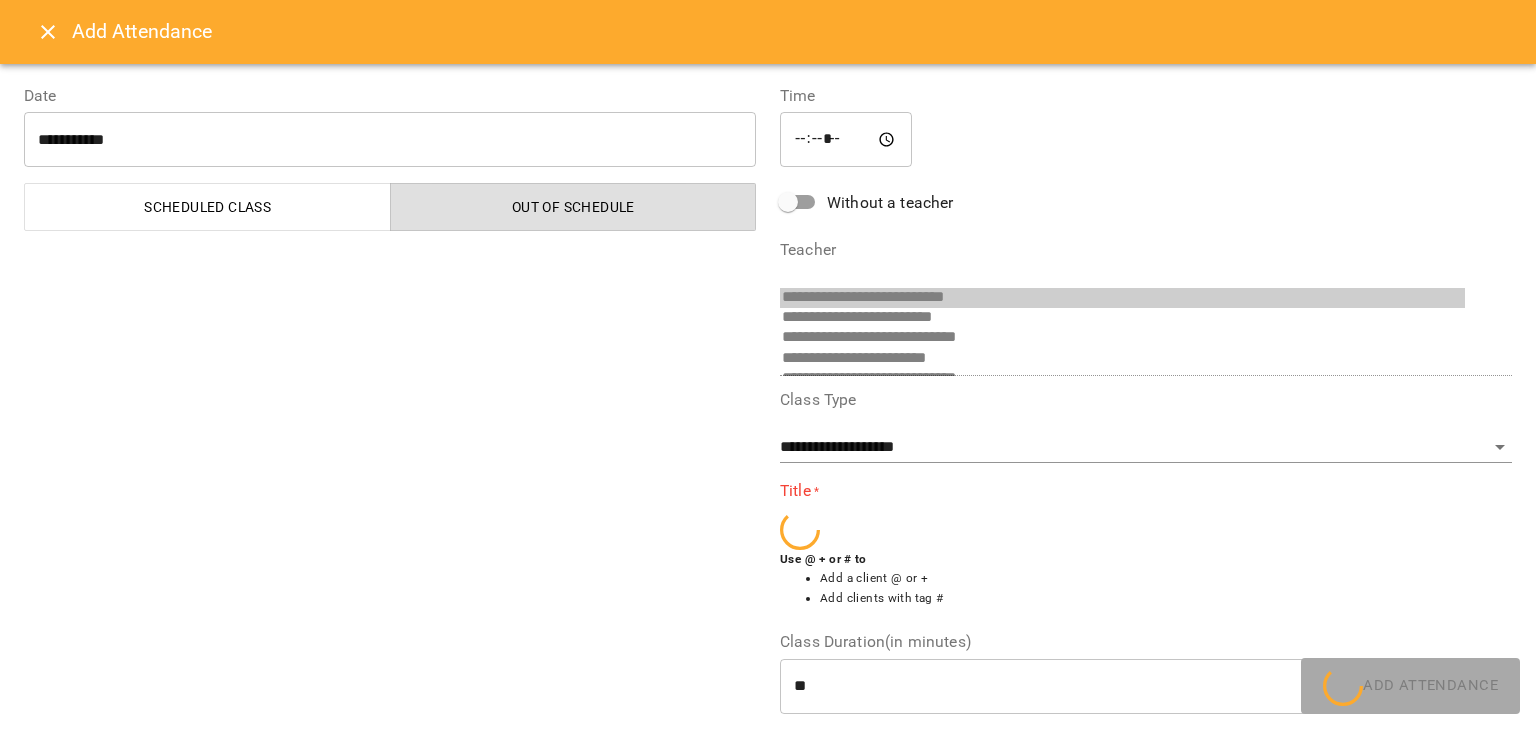 scroll, scrollTop: 276, scrollLeft: 0, axis: vertical 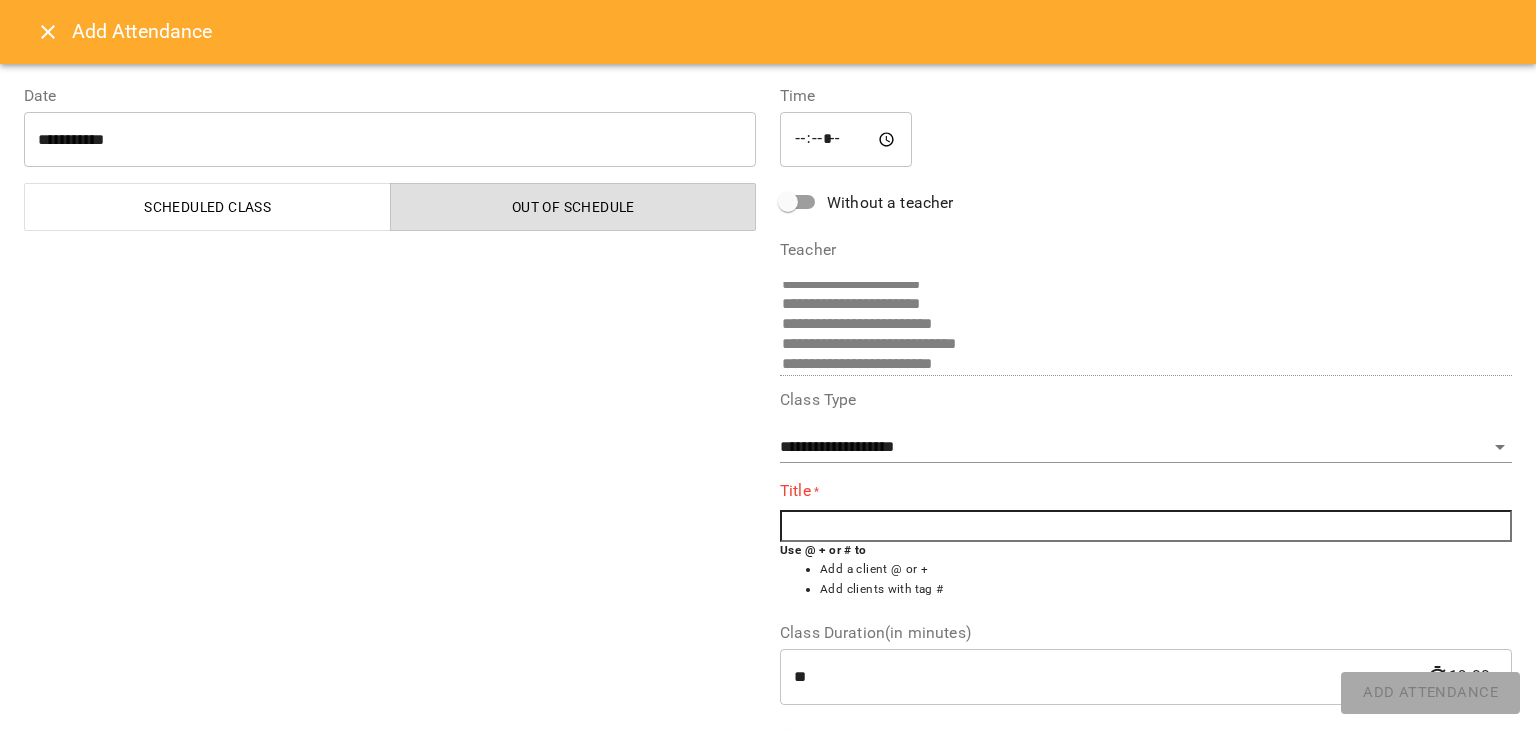 click at bounding box center (1146, 526) 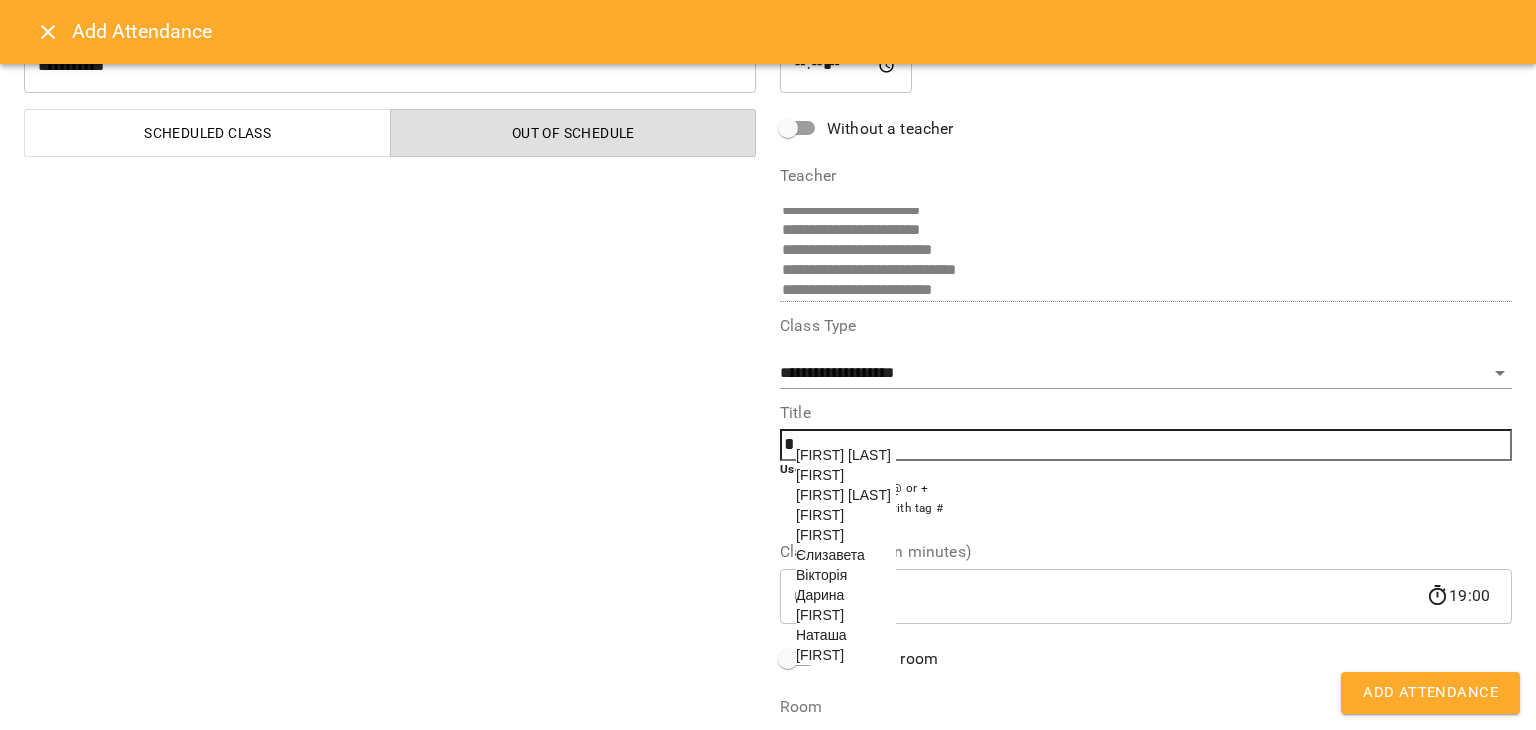 scroll, scrollTop: 75, scrollLeft: 0, axis: vertical 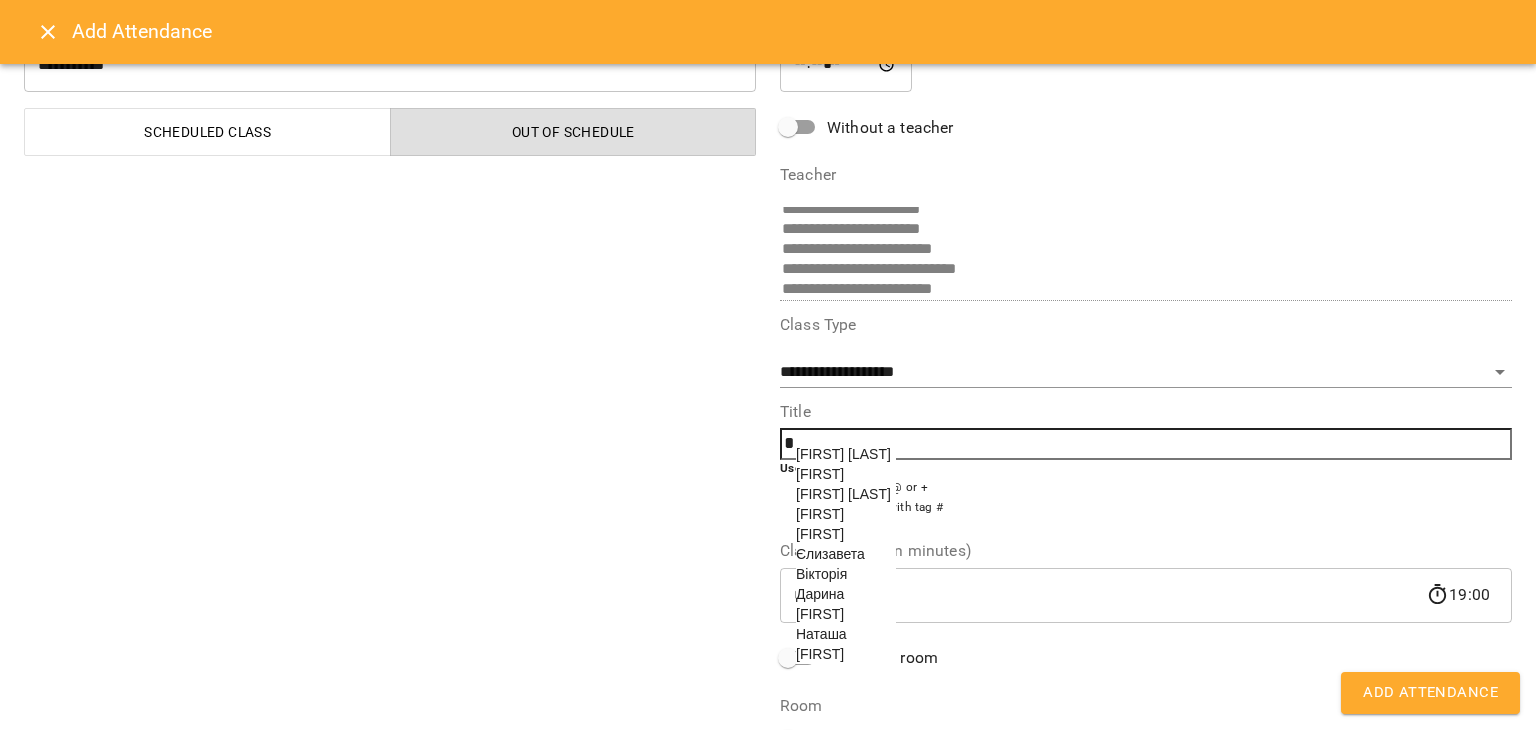 click on "Вікторія" at bounding box center [821, 574] 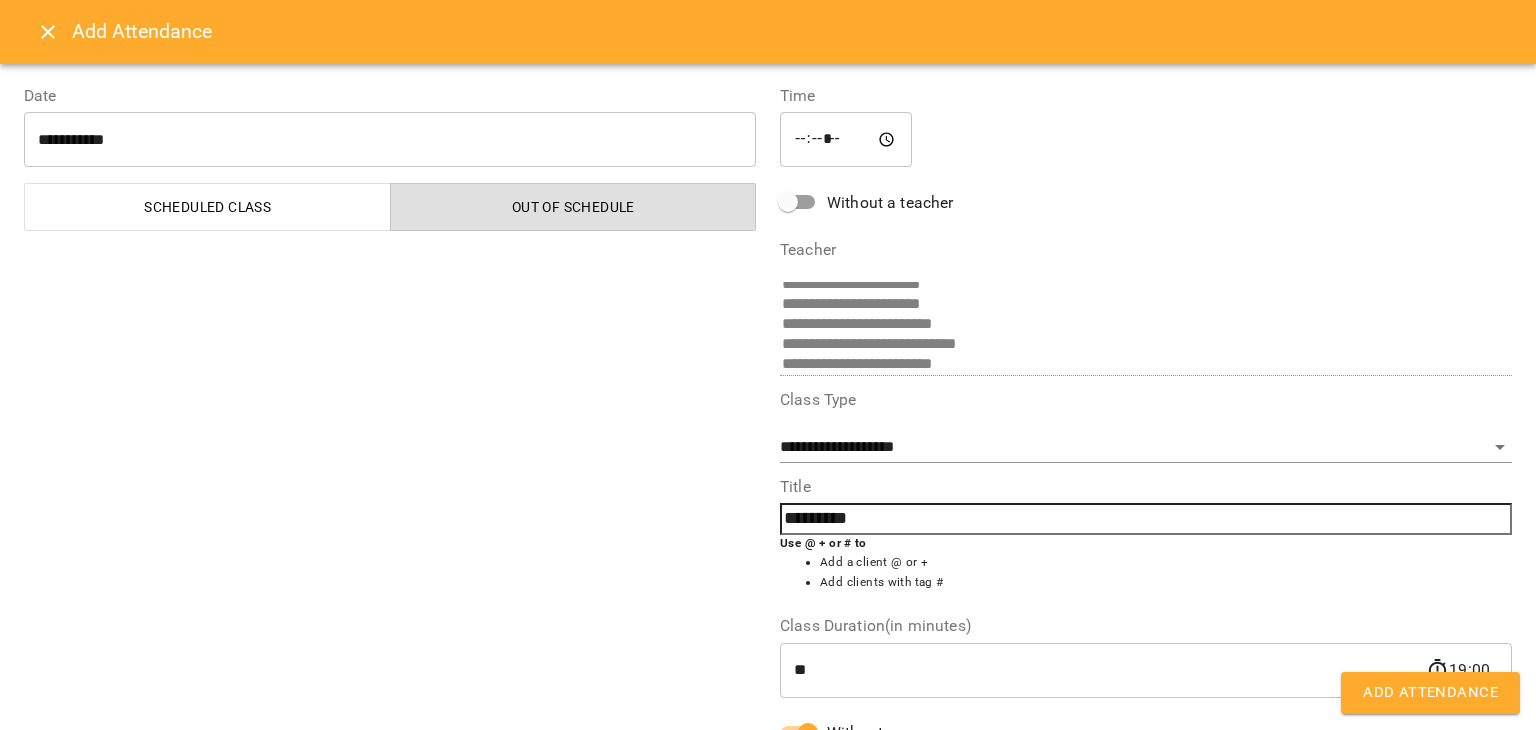 scroll, scrollTop: 40, scrollLeft: 0, axis: vertical 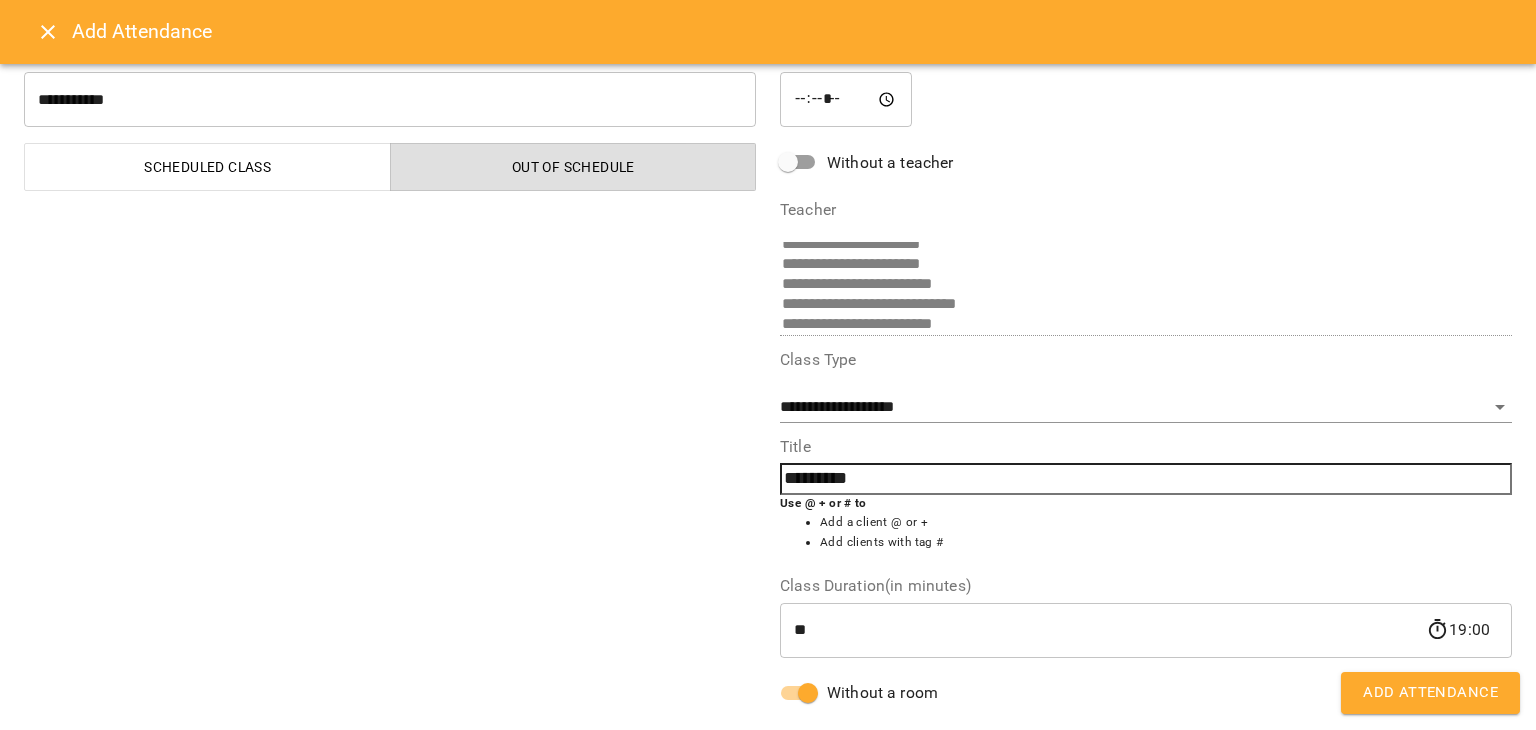 click on "Add Attendance" at bounding box center [1430, 693] 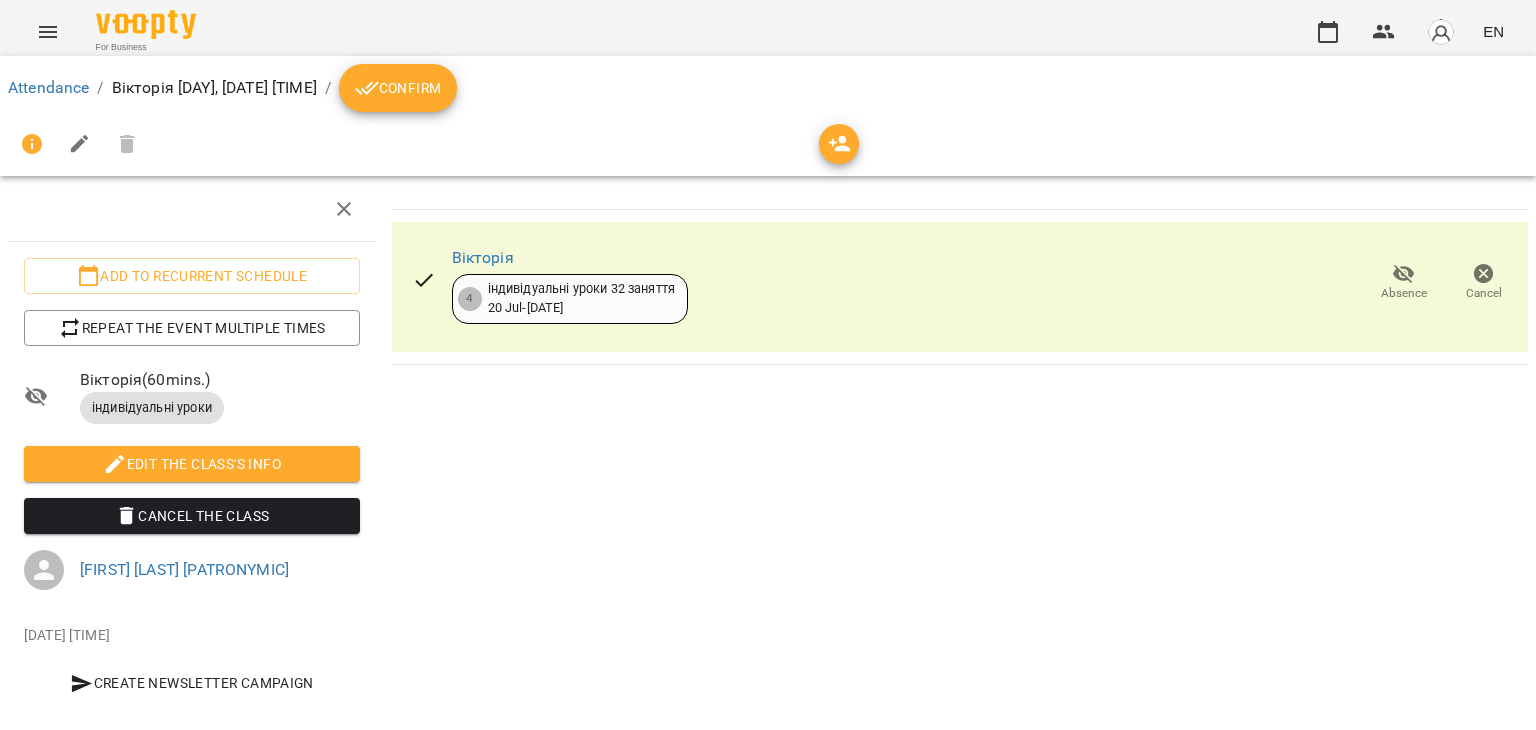 click on "Confirm" at bounding box center [398, 88] 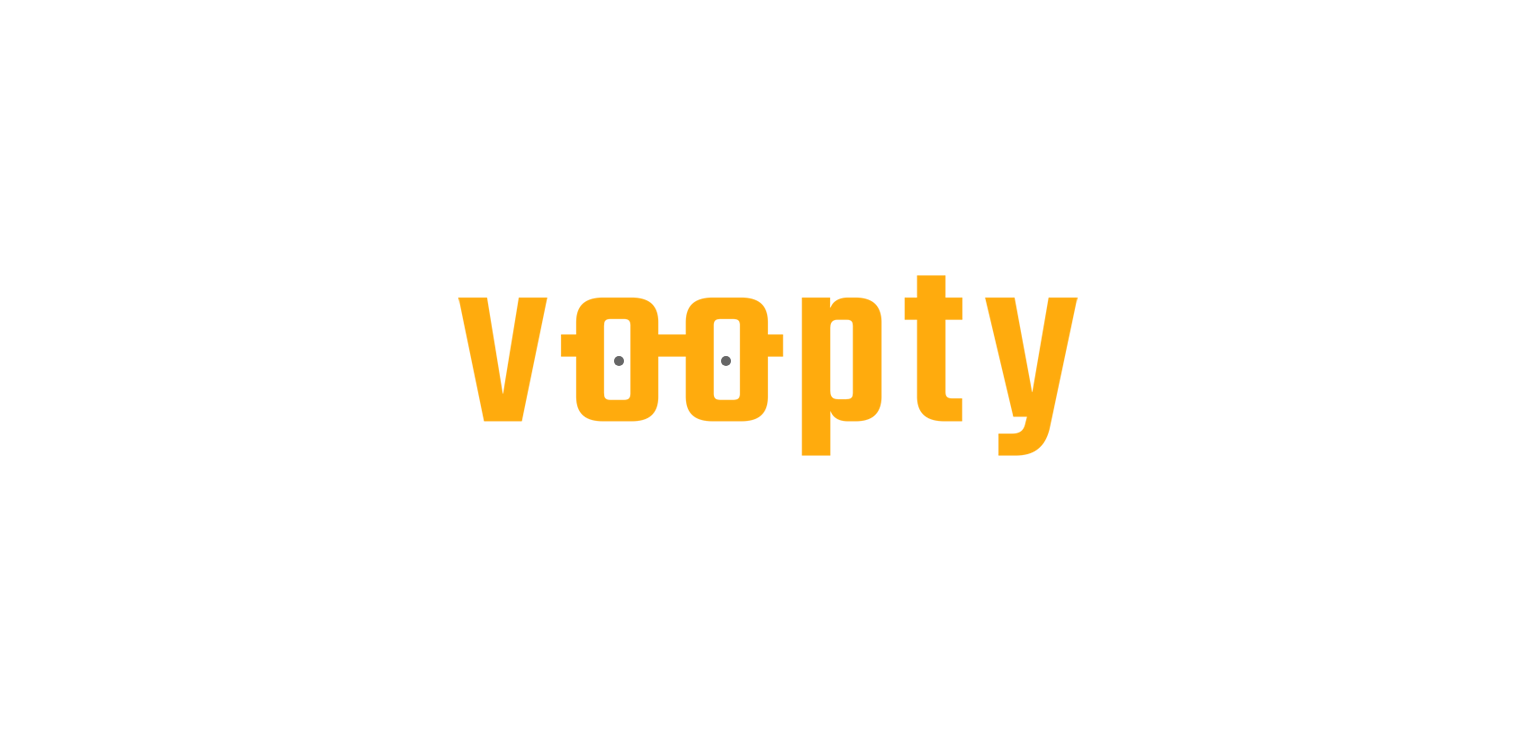 scroll, scrollTop: 0, scrollLeft: 0, axis: both 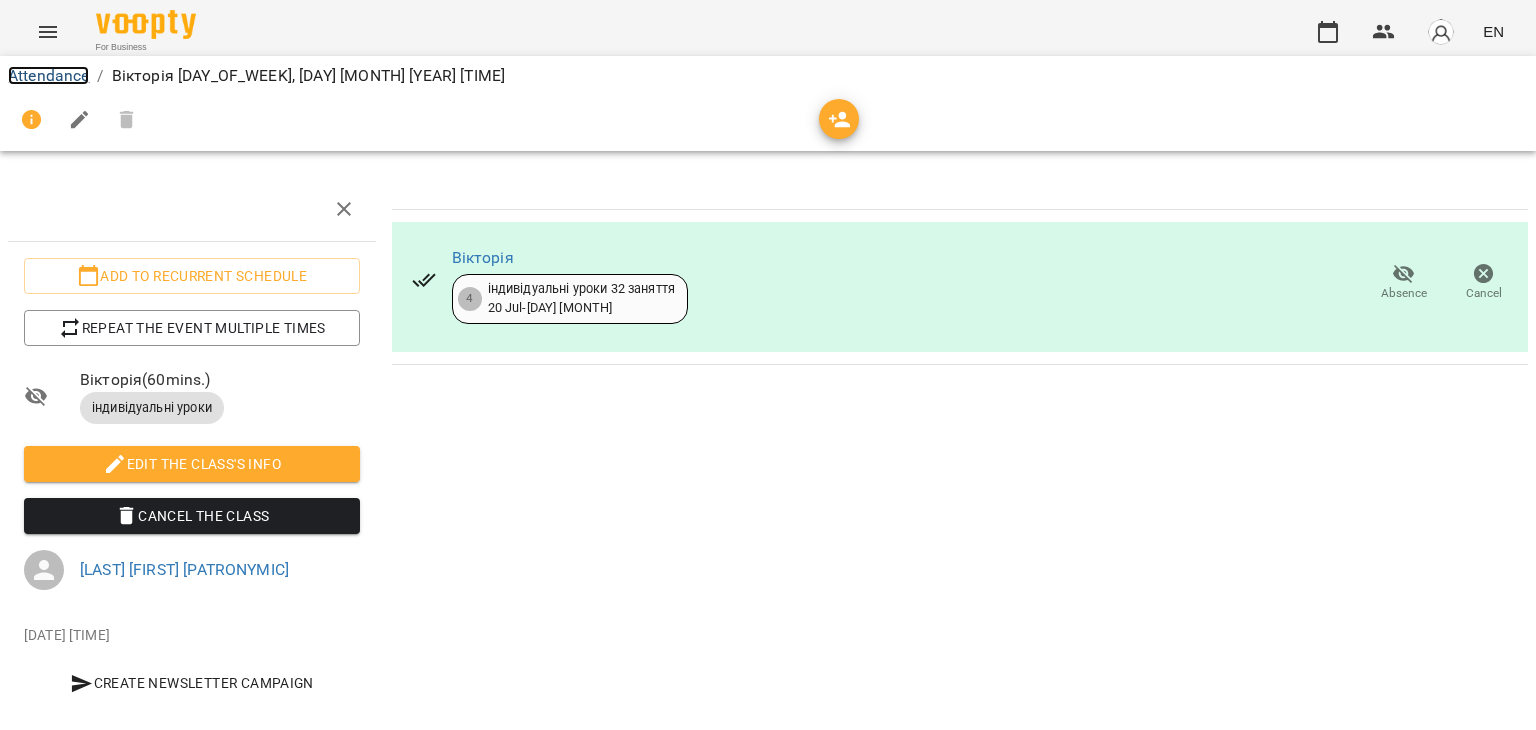 click on "Attendance" at bounding box center [48, 75] 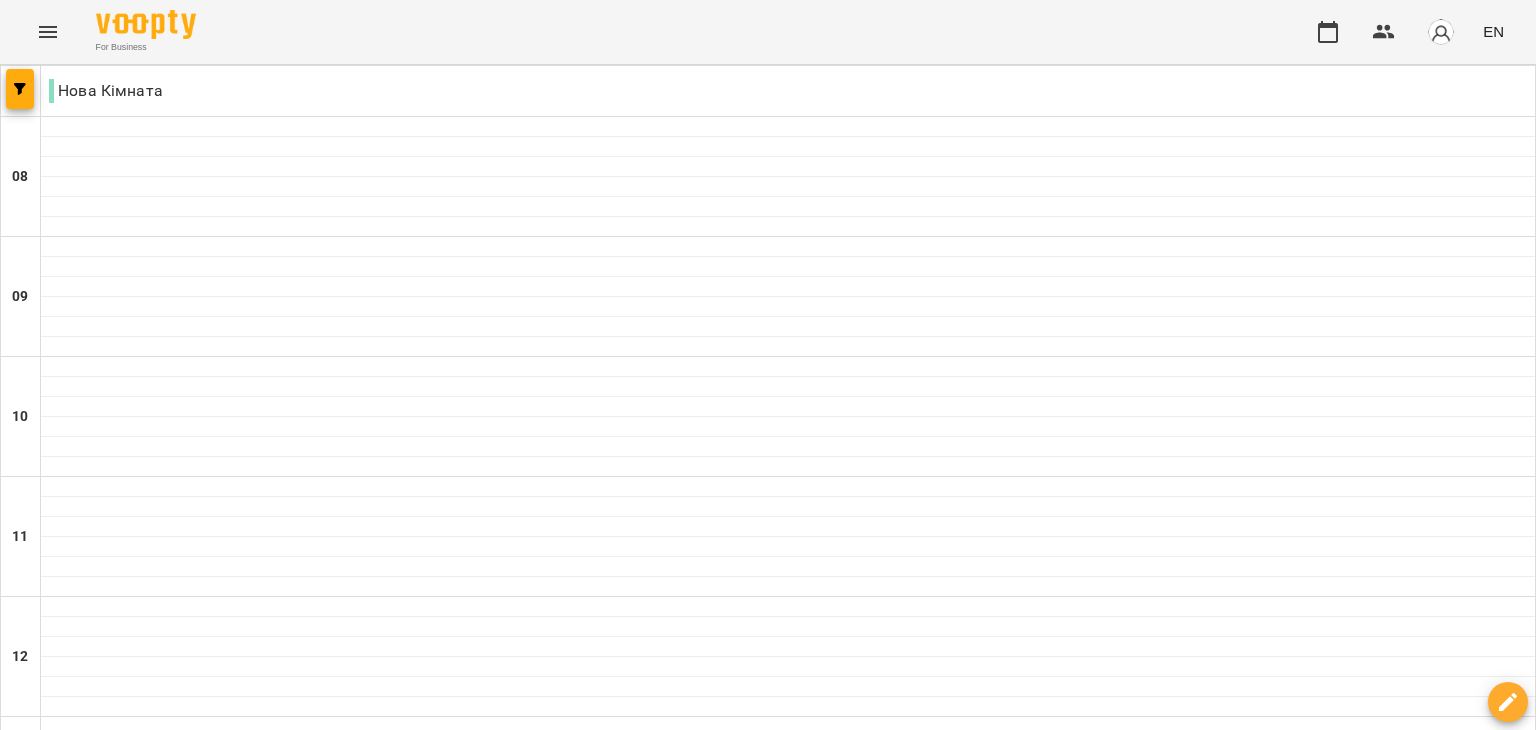 scroll, scrollTop: 1122, scrollLeft: 0, axis: vertical 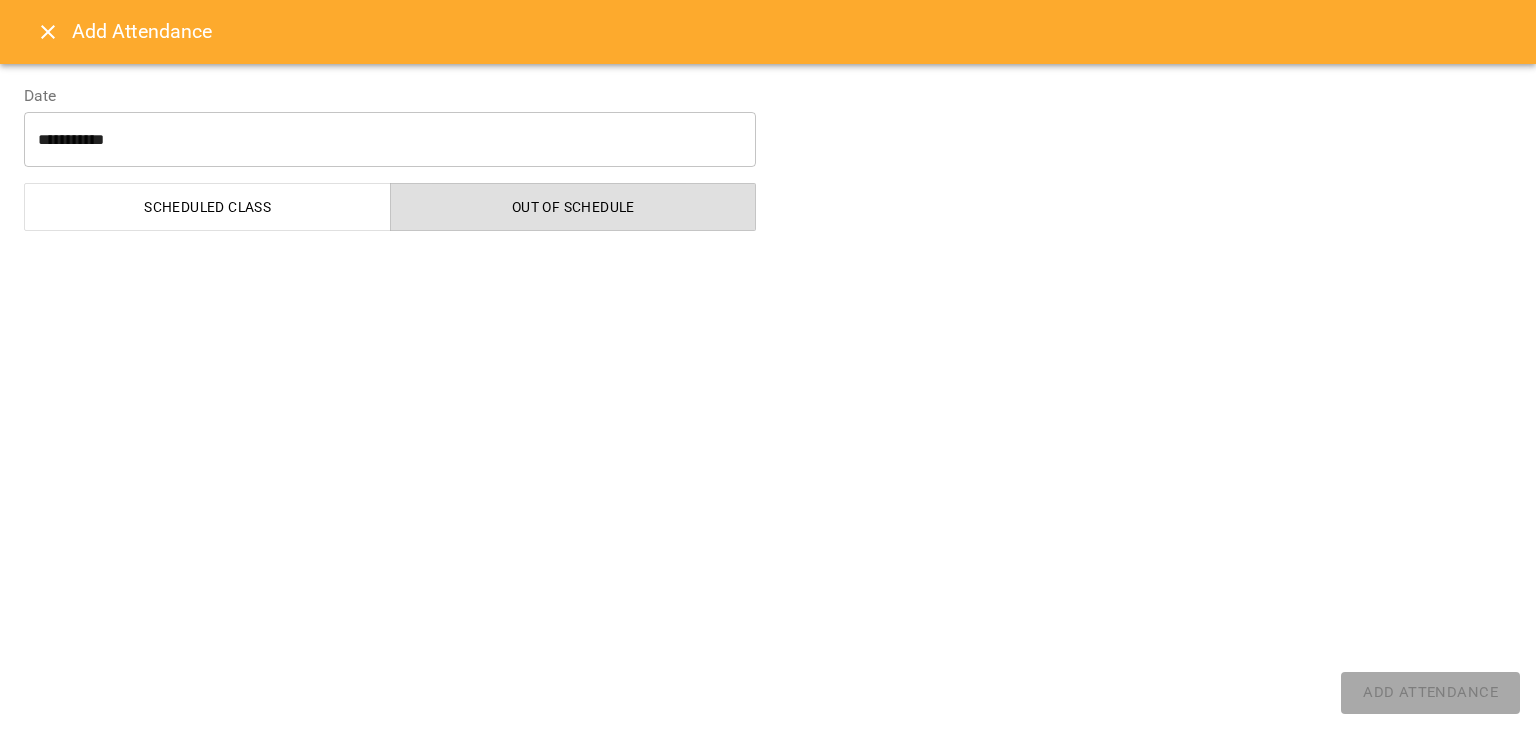 select on "**********" 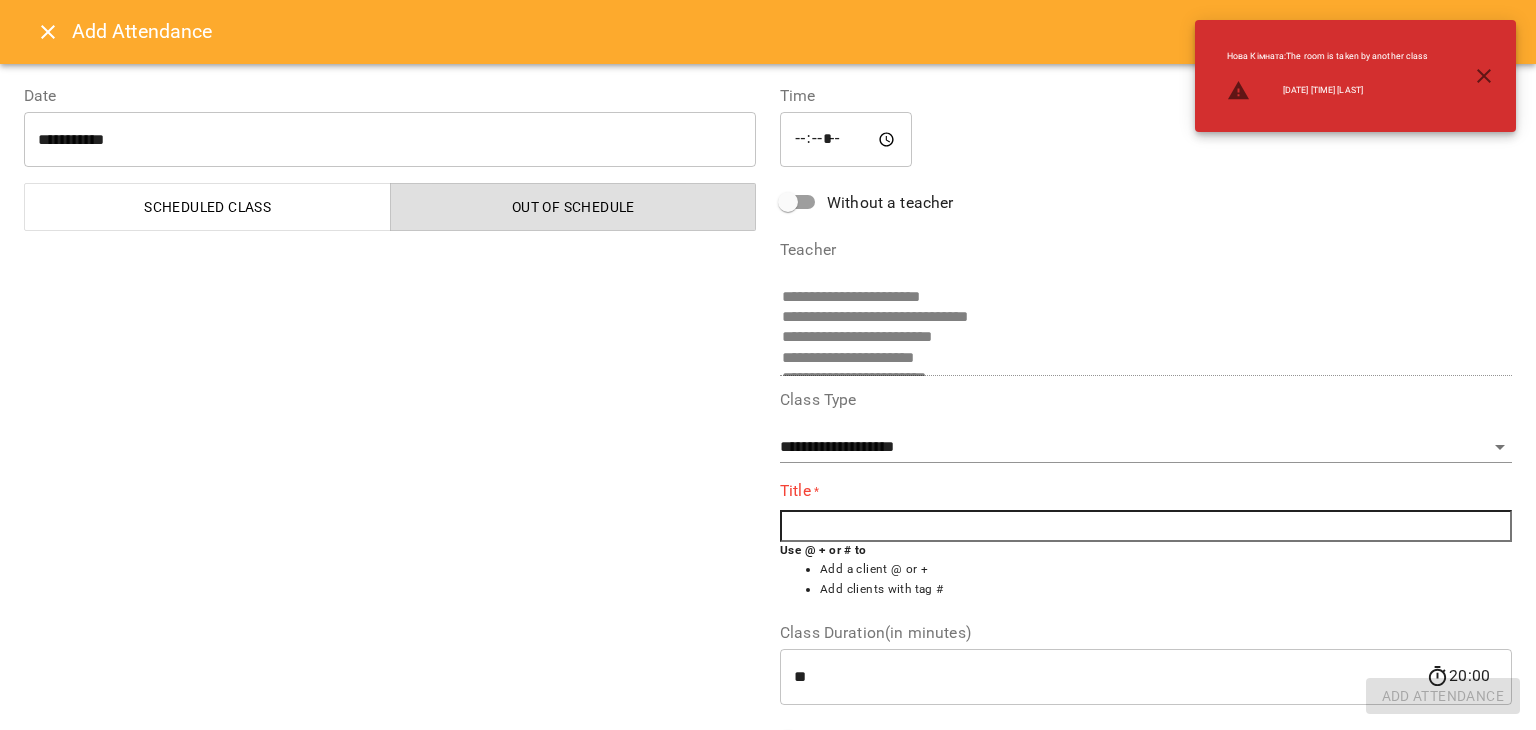scroll, scrollTop: 427, scrollLeft: 0, axis: vertical 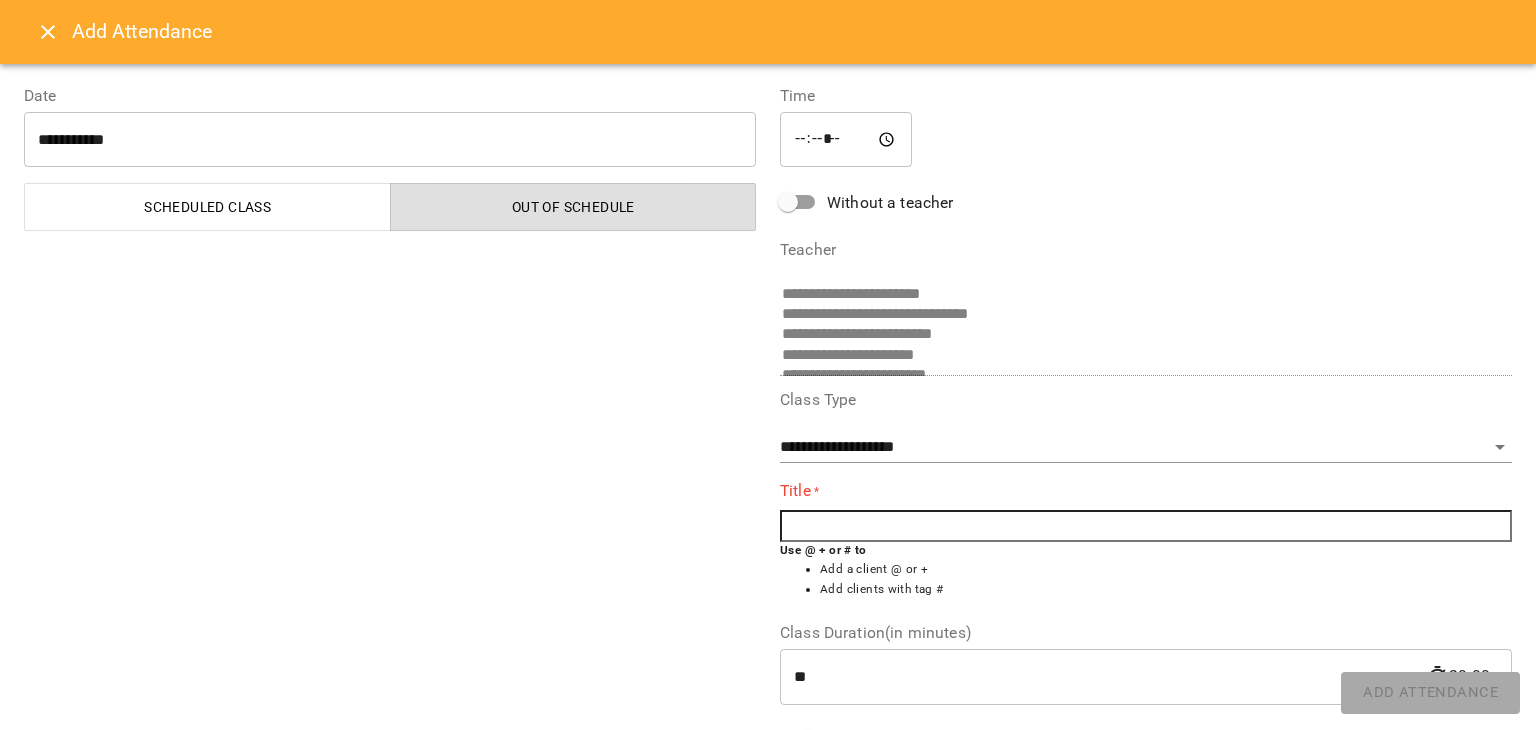 click at bounding box center [1146, 526] 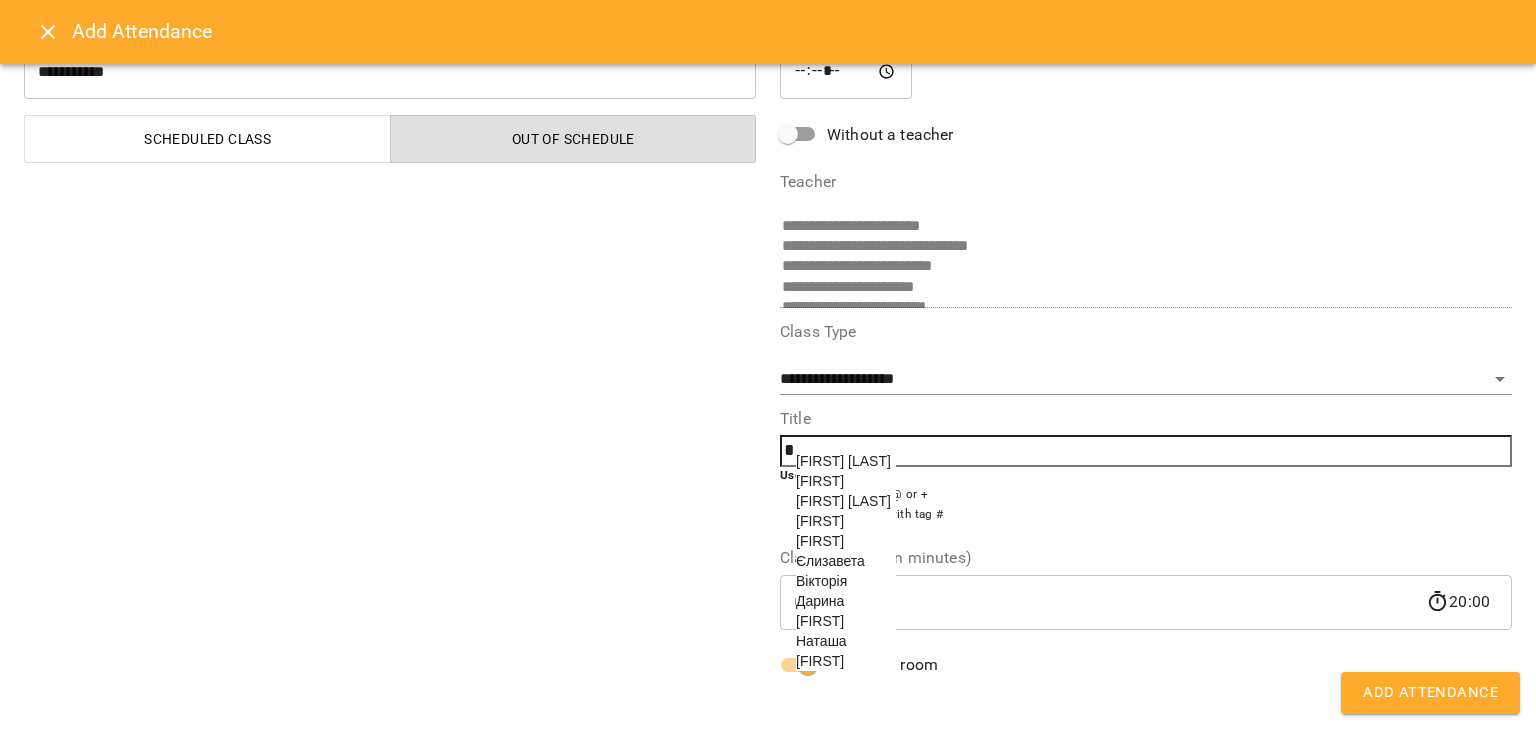 scroll, scrollTop: 74, scrollLeft: 0, axis: vertical 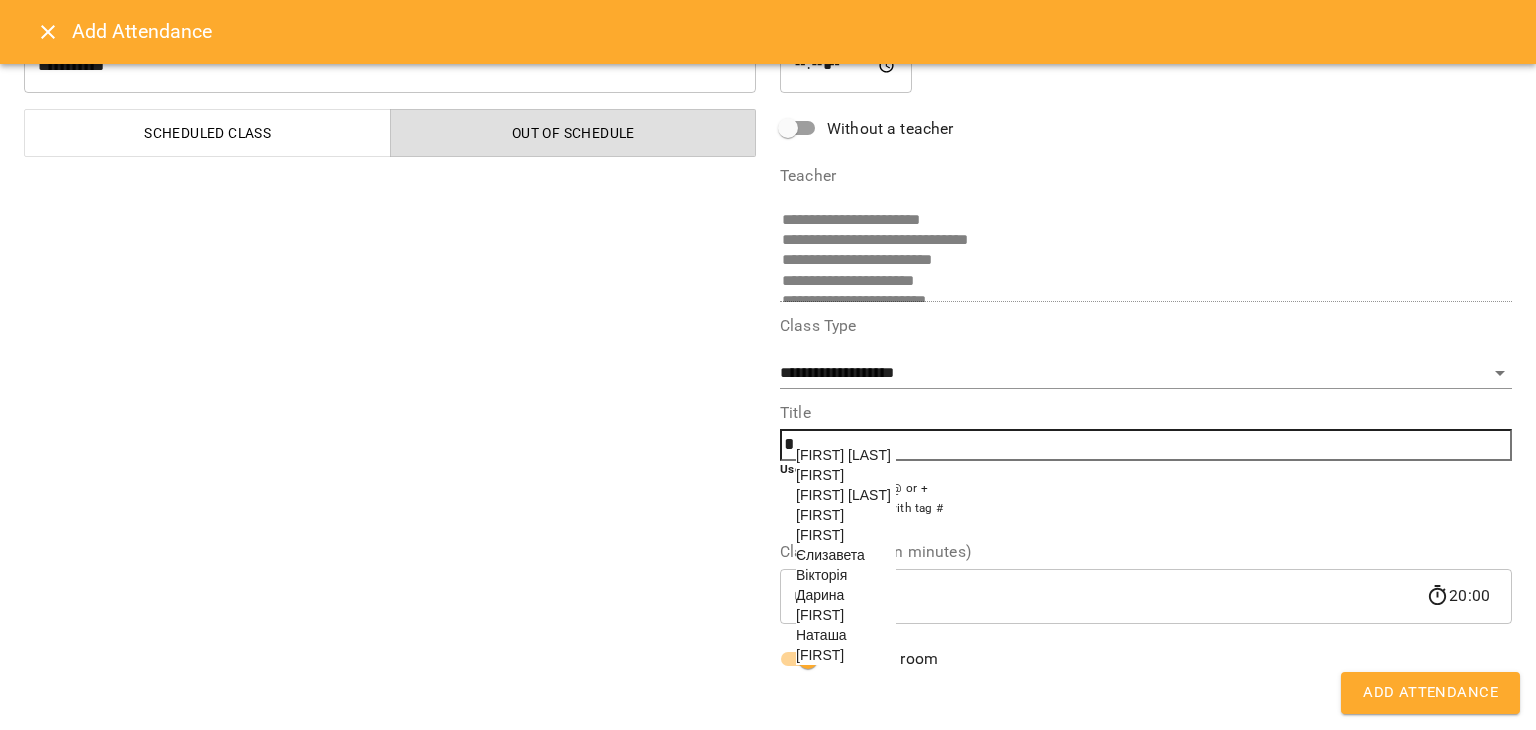 click on "[NAME] [LAST]" at bounding box center [843, 495] 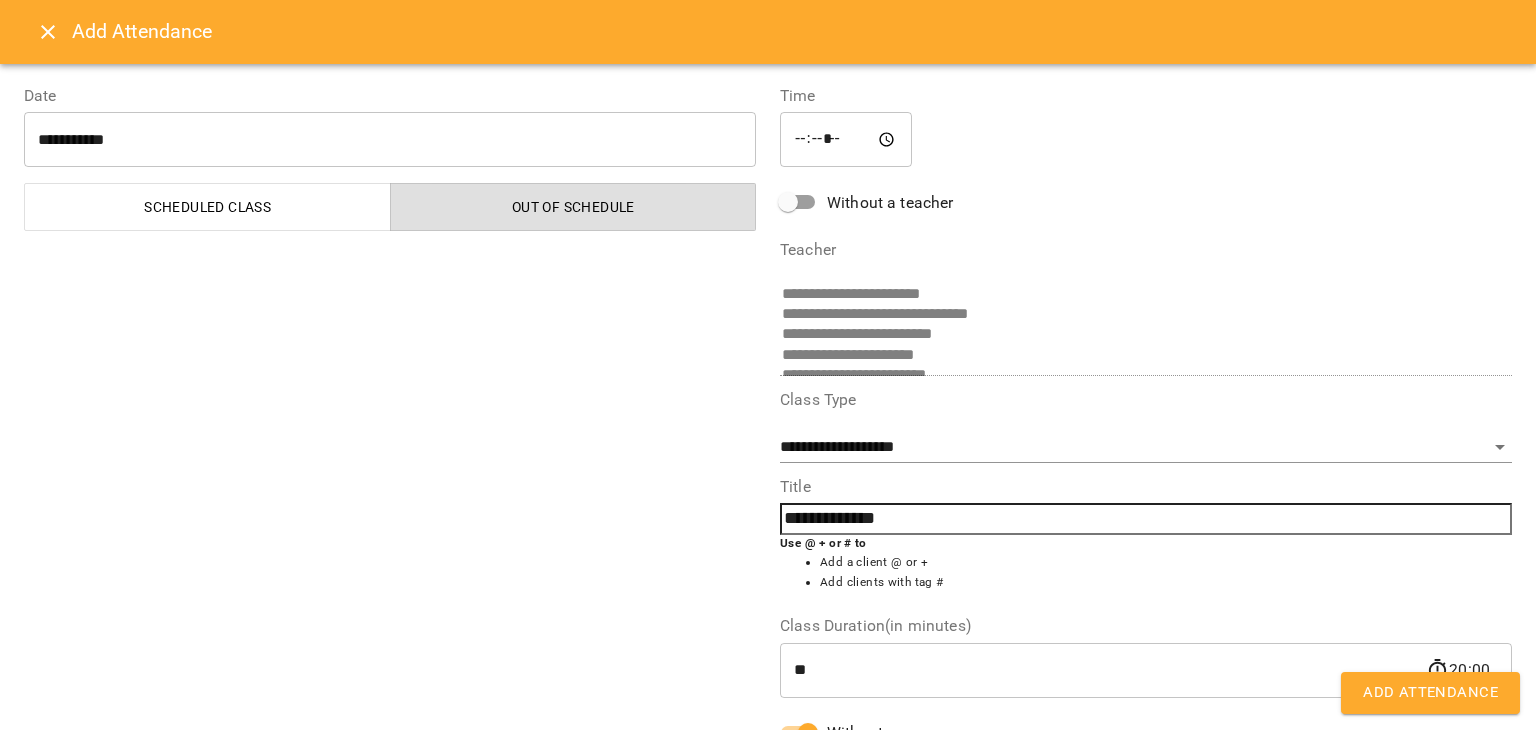 scroll, scrollTop: 79, scrollLeft: 0, axis: vertical 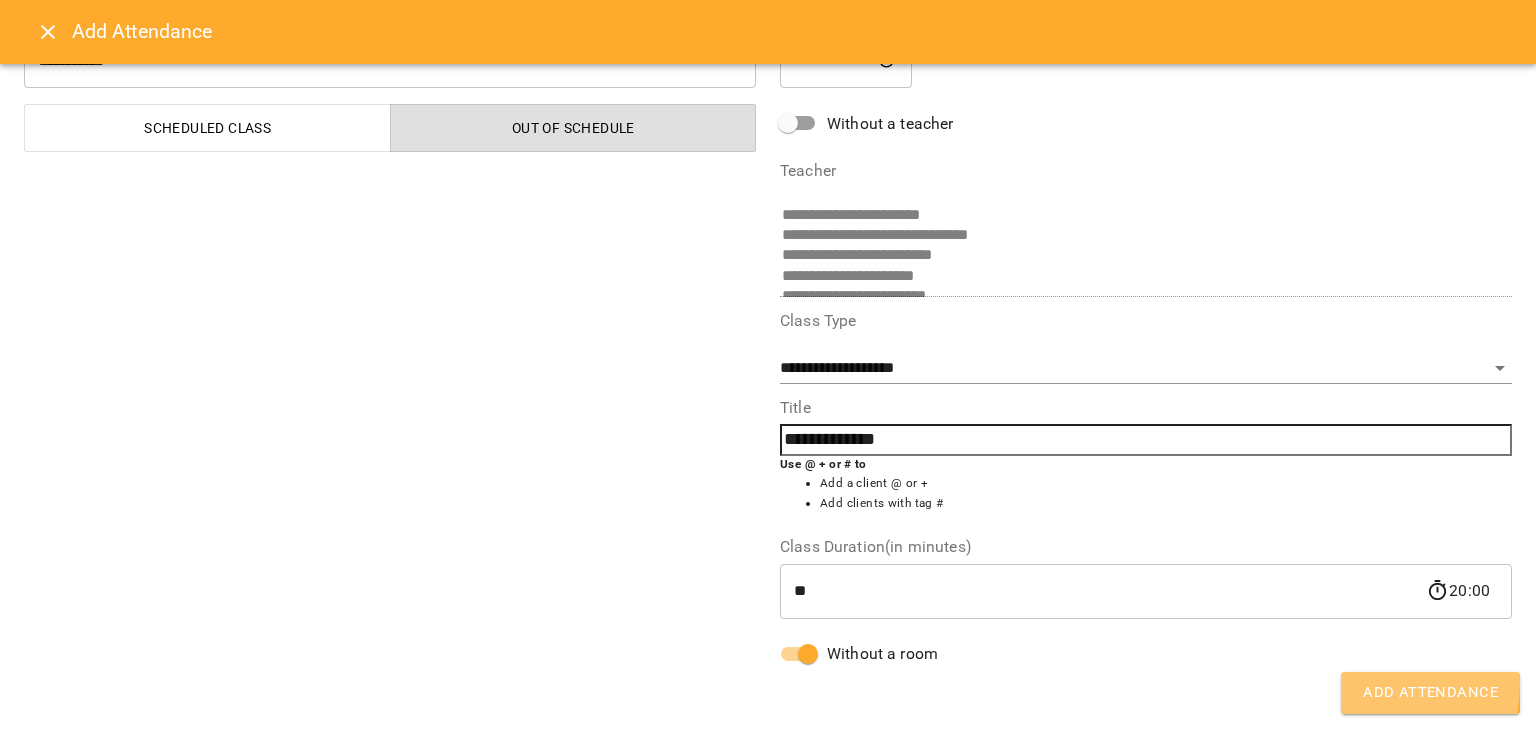 click on "Add Attendance" at bounding box center [1430, 693] 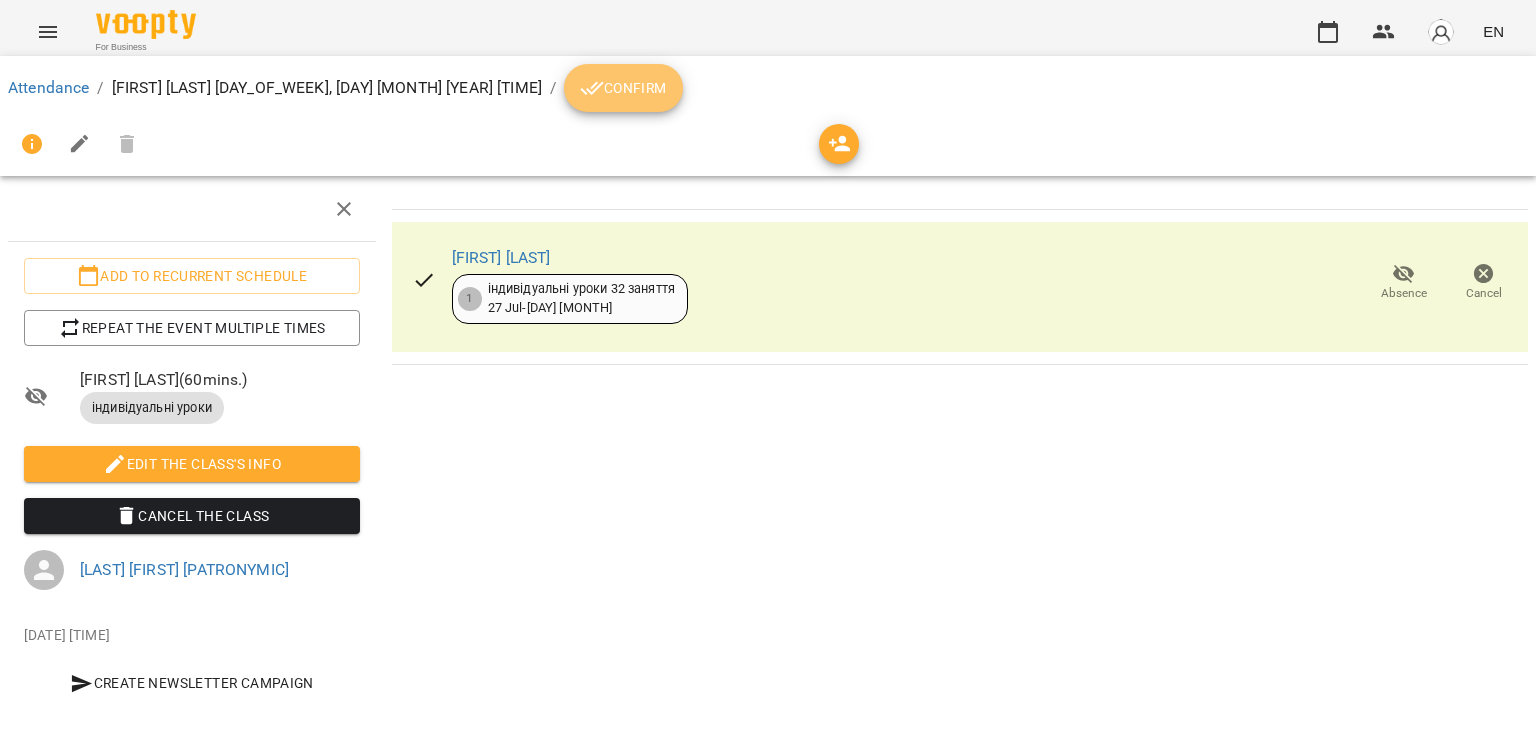 click on "Confirm" at bounding box center [623, 88] 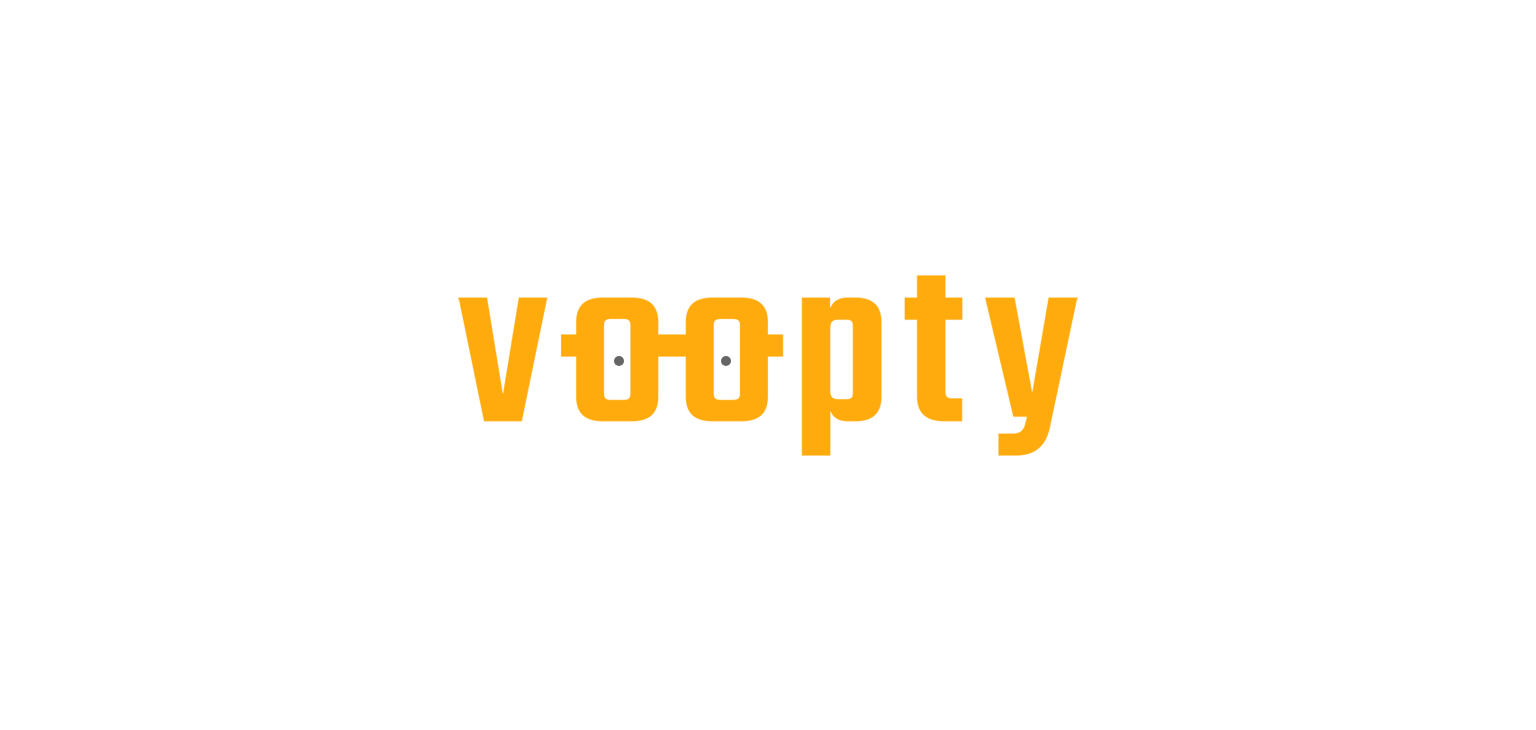 scroll, scrollTop: 0, scrollLeft: 0, axis: both 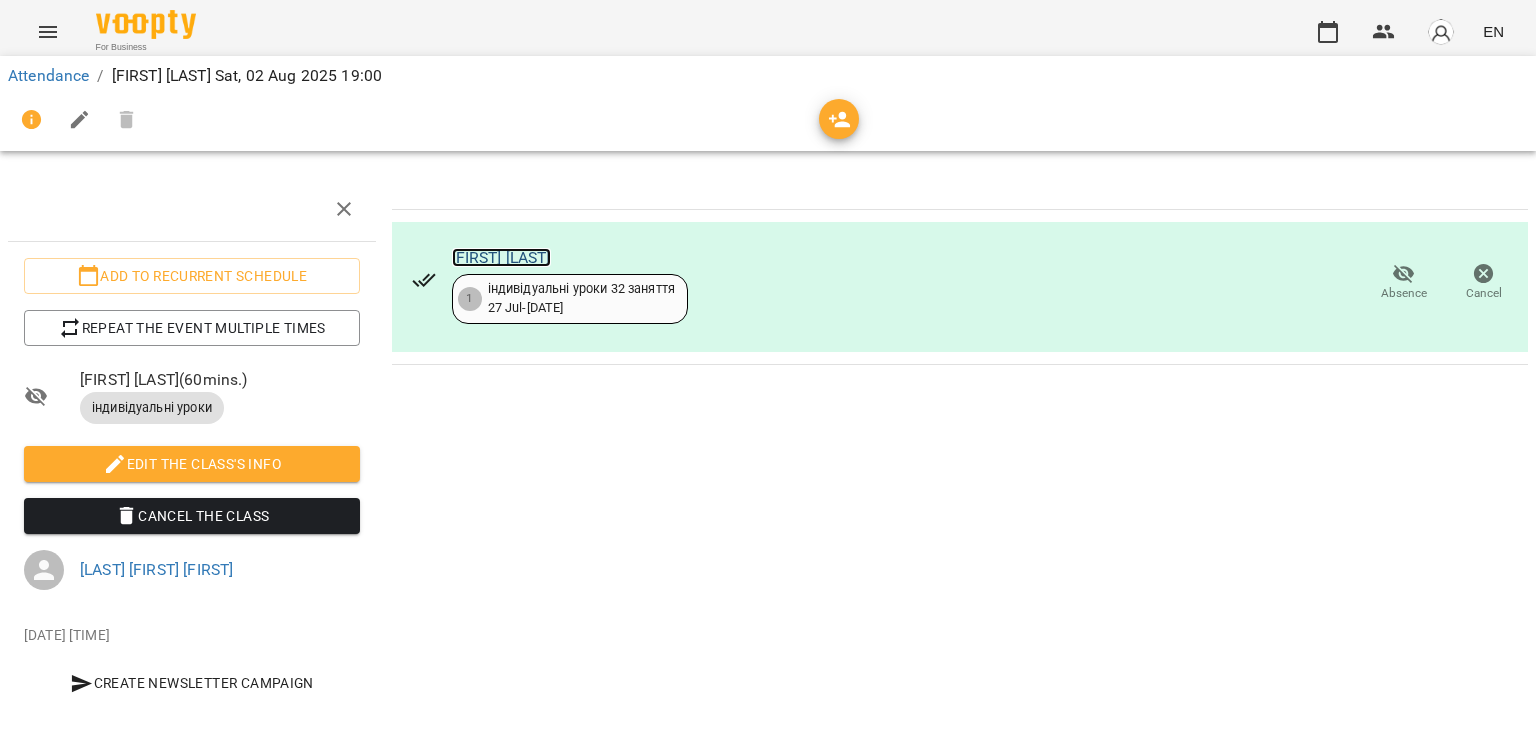 click on "[FIRST] [LAST]" at bounding box center (501, 257) 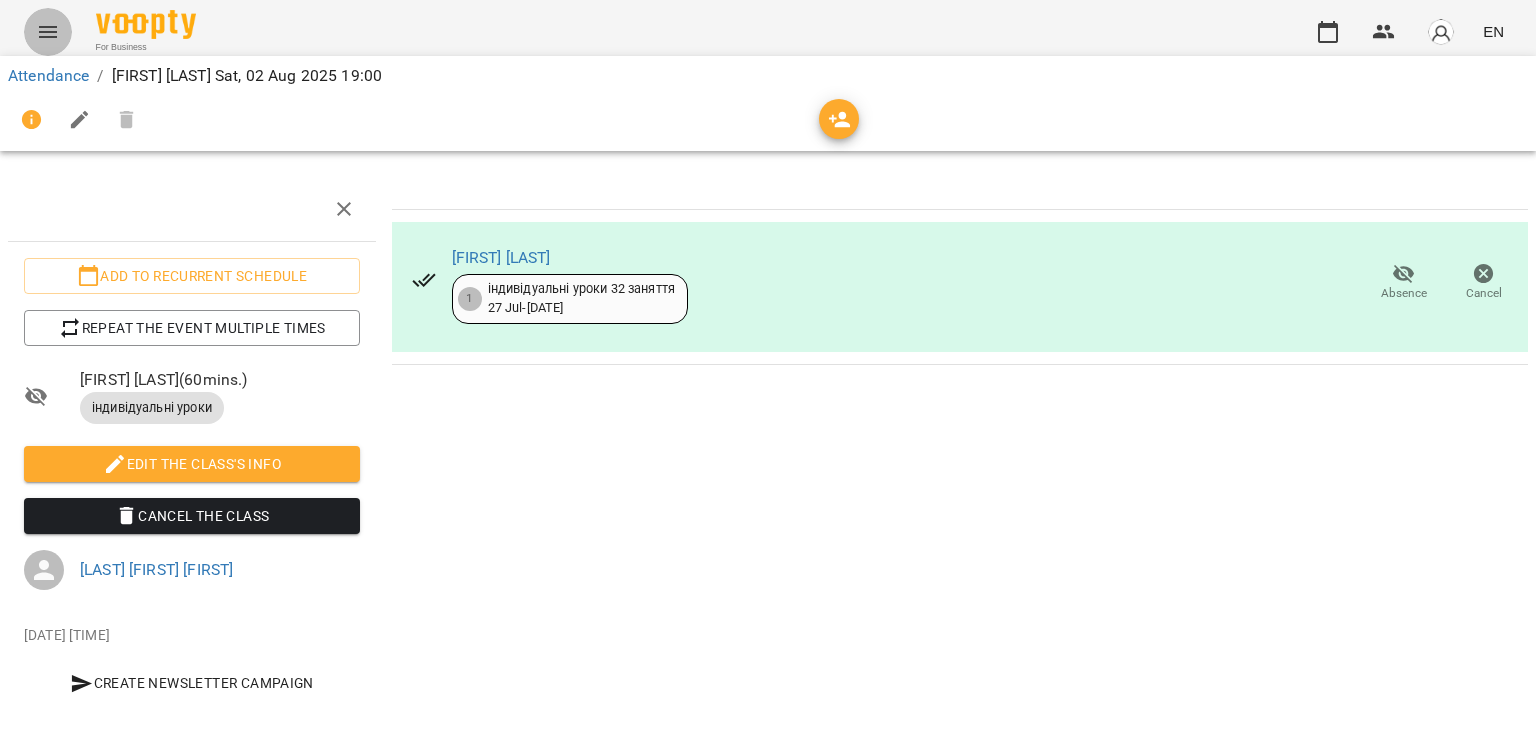 click 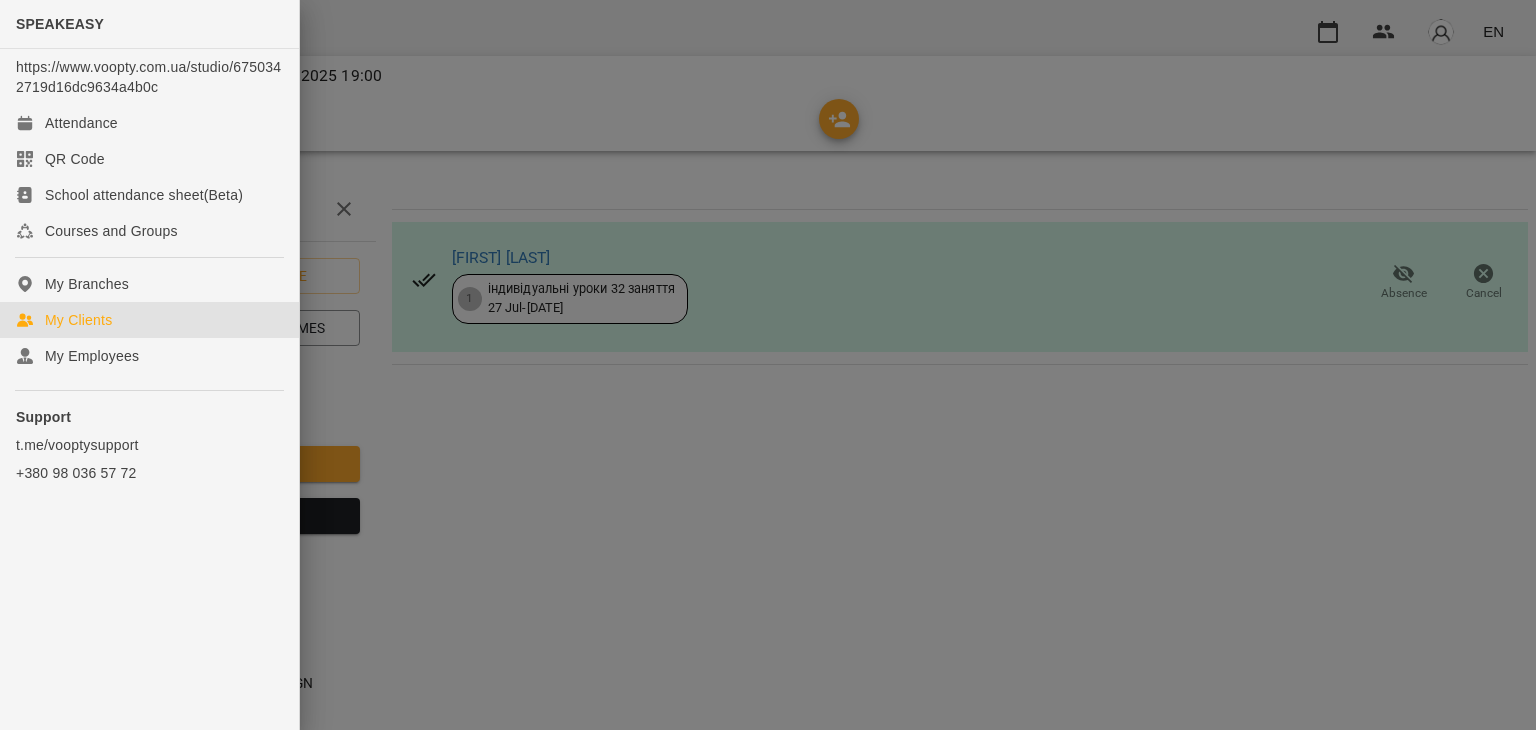 click on "My Clients" at bounding box center [149, 320] 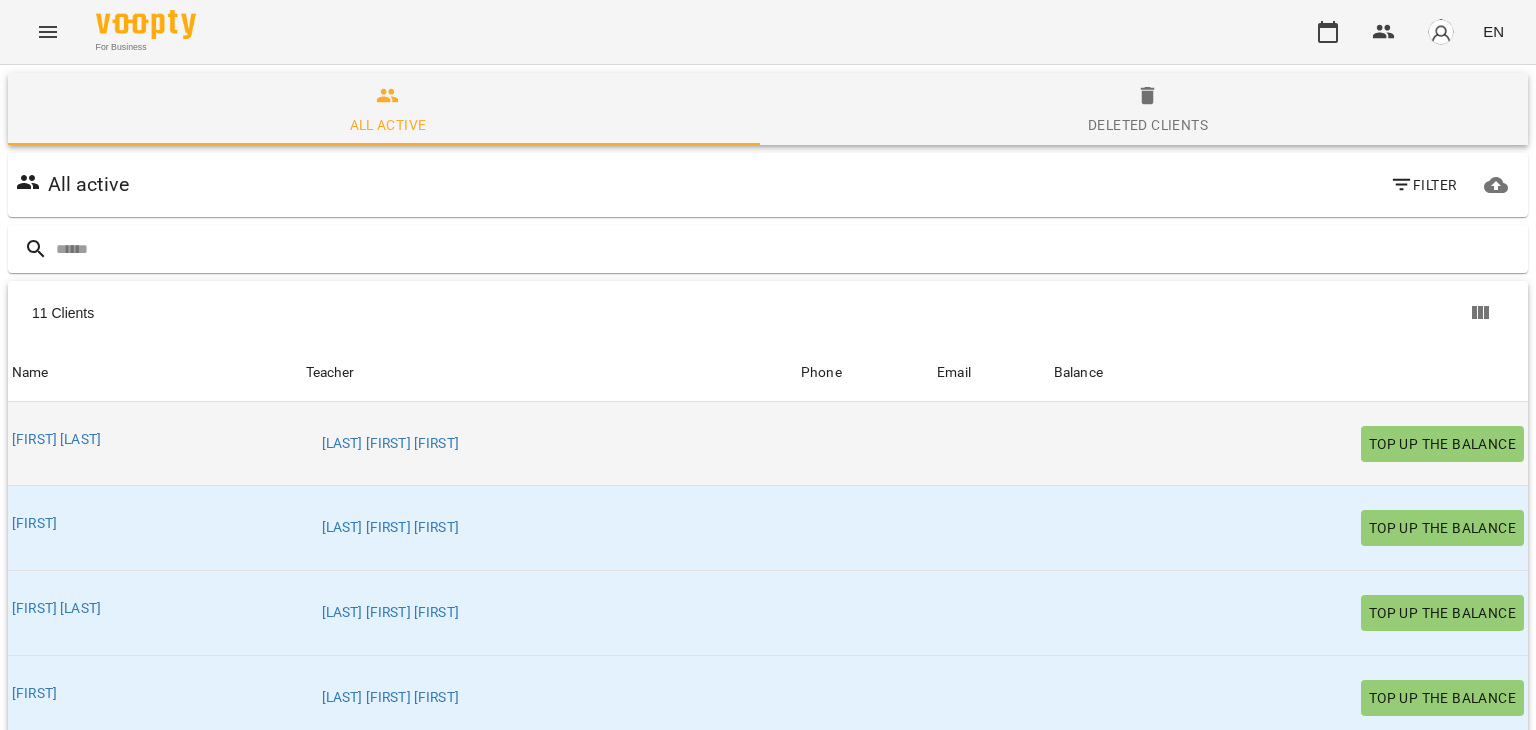 click on "[LAST] [NAME] [MIDDLE]" at bounding box center [549, 444] 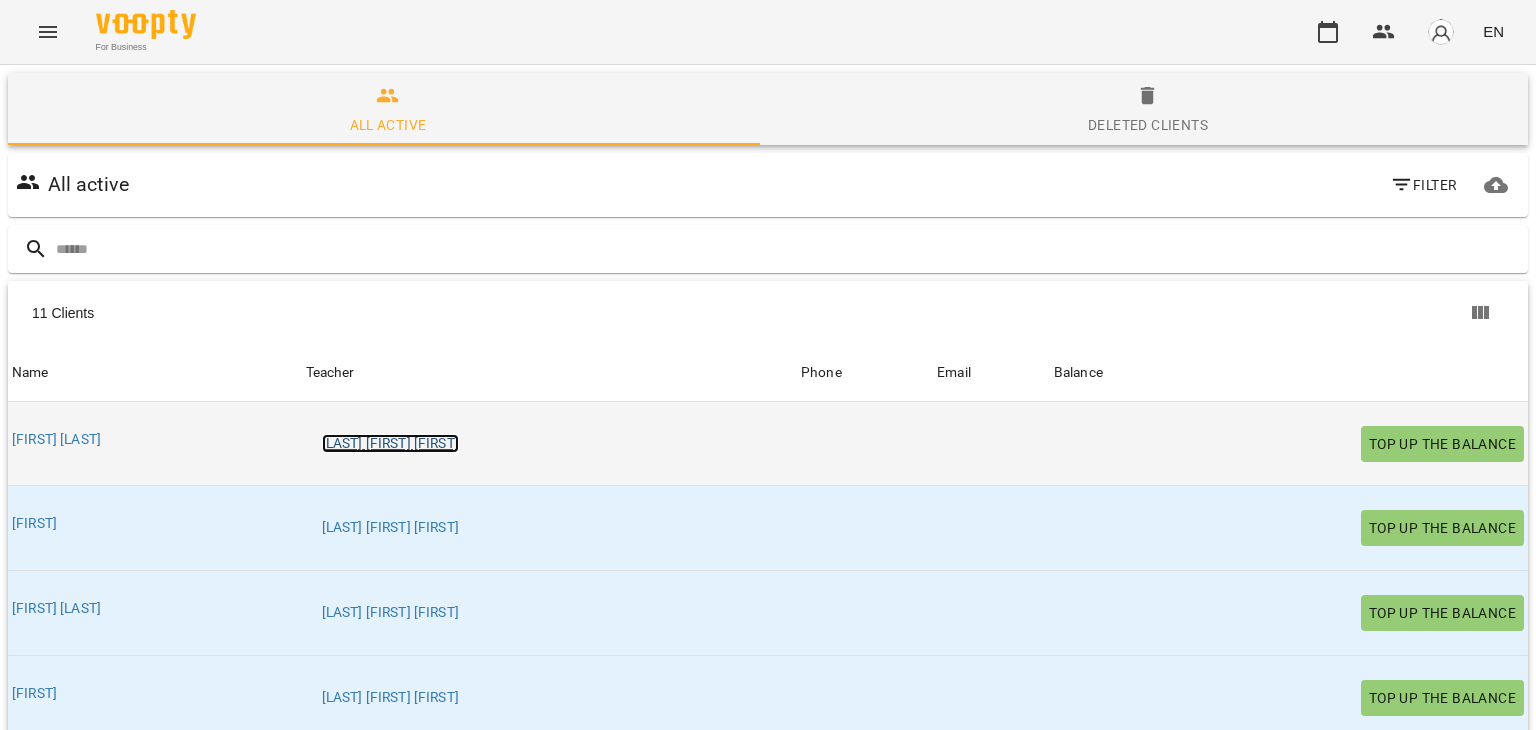 click on "[LAST] [NAME] [MIDDLE]" at bounding box center (390, 444) 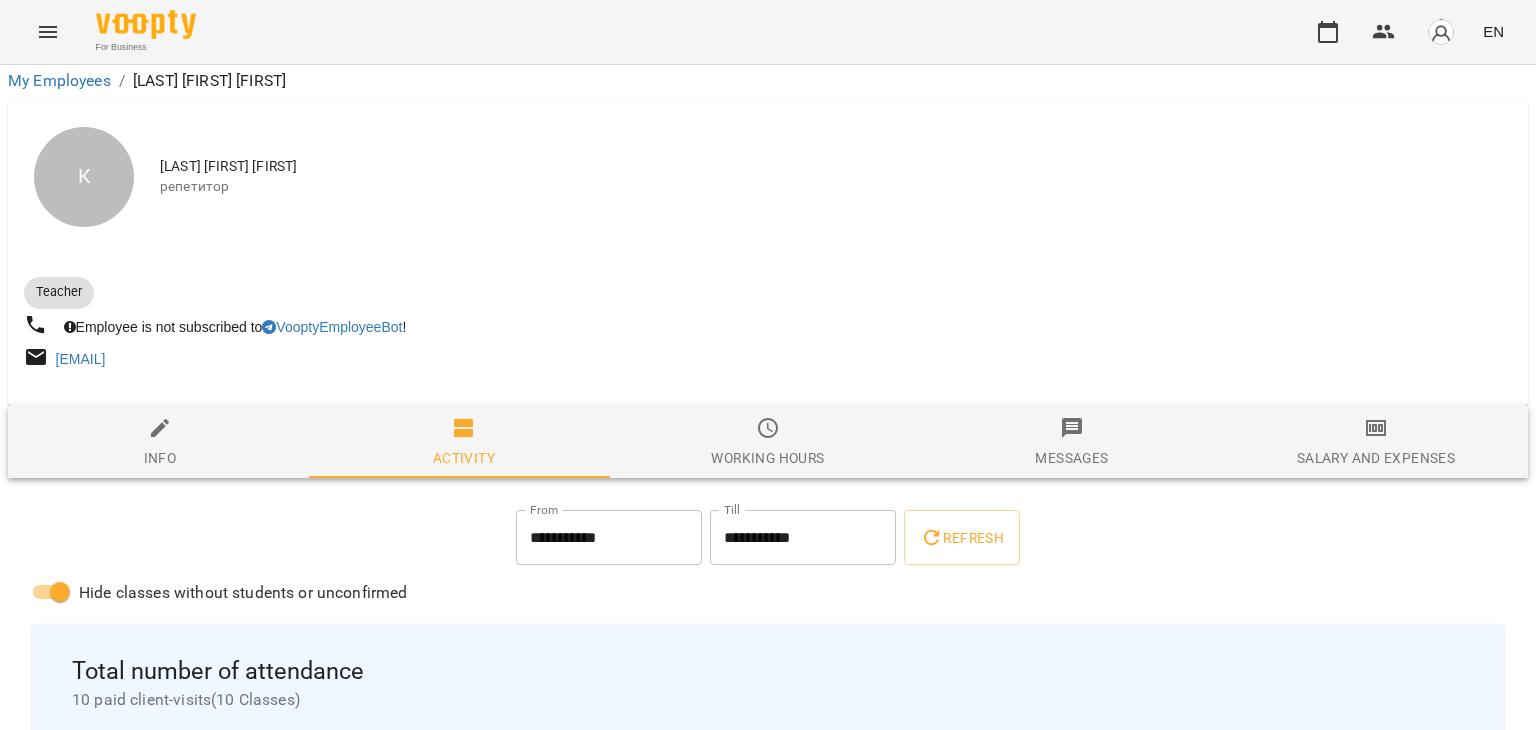 scroll, scrollTop: 743, scrollLeft: 0, axis: vertical 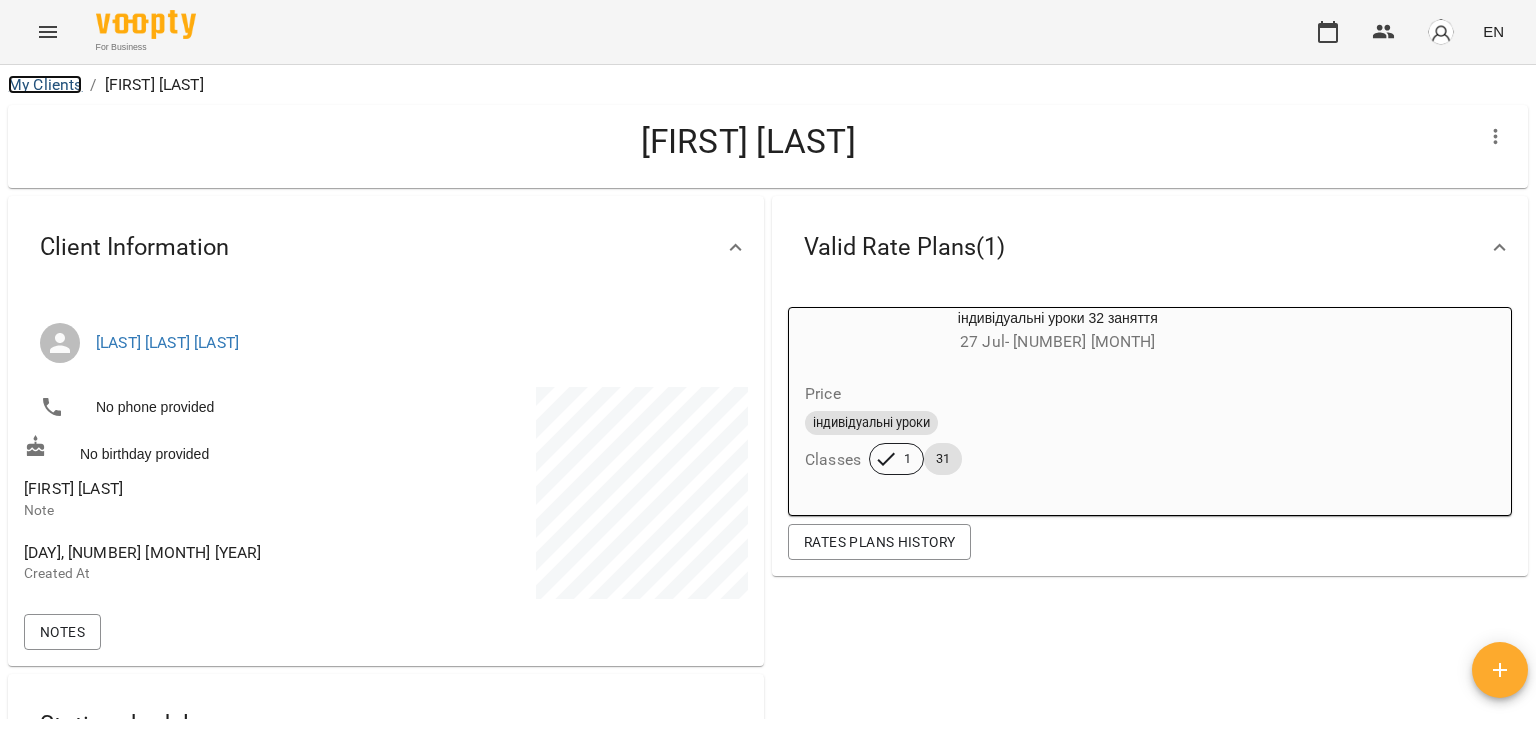 click on "My Clients" at bounding box center (45, 84) 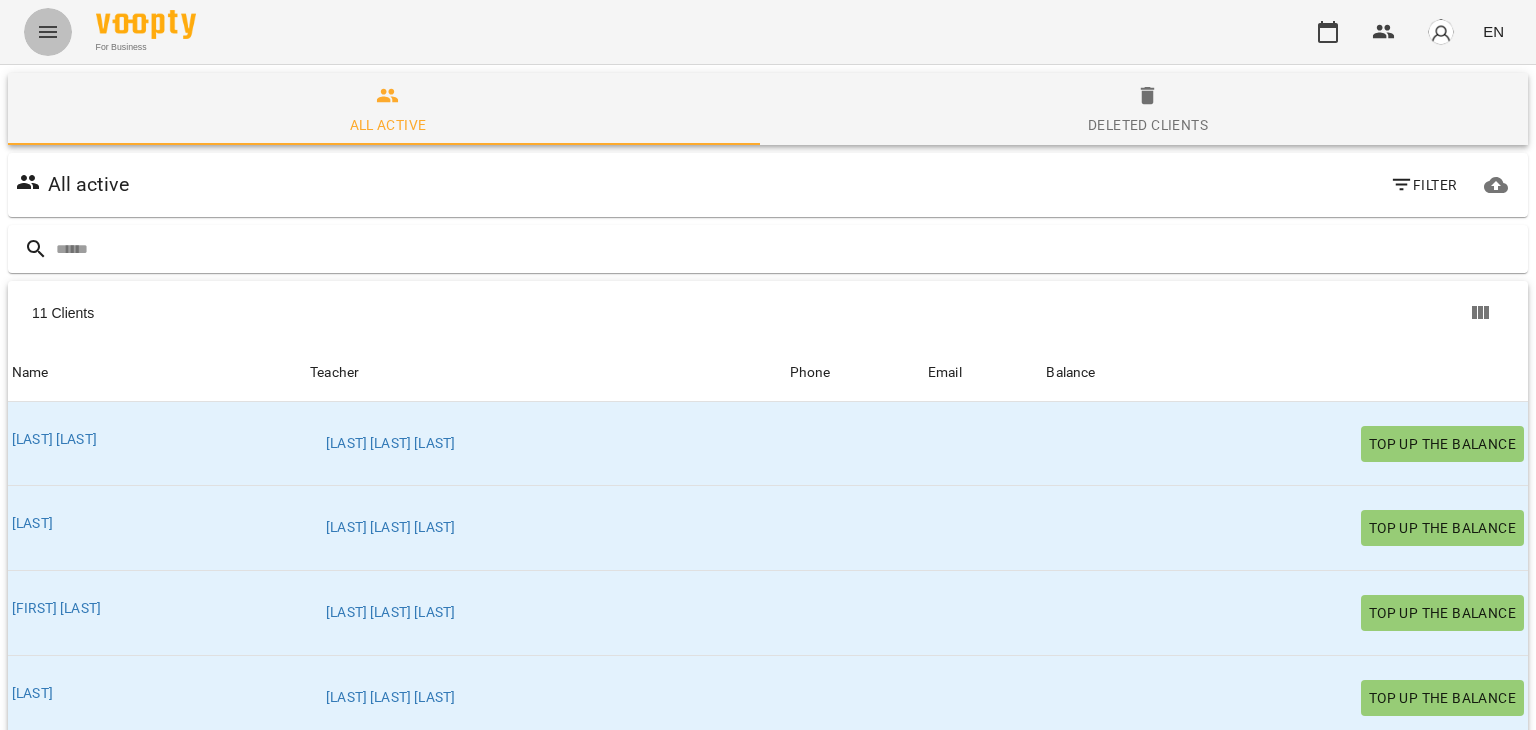 click 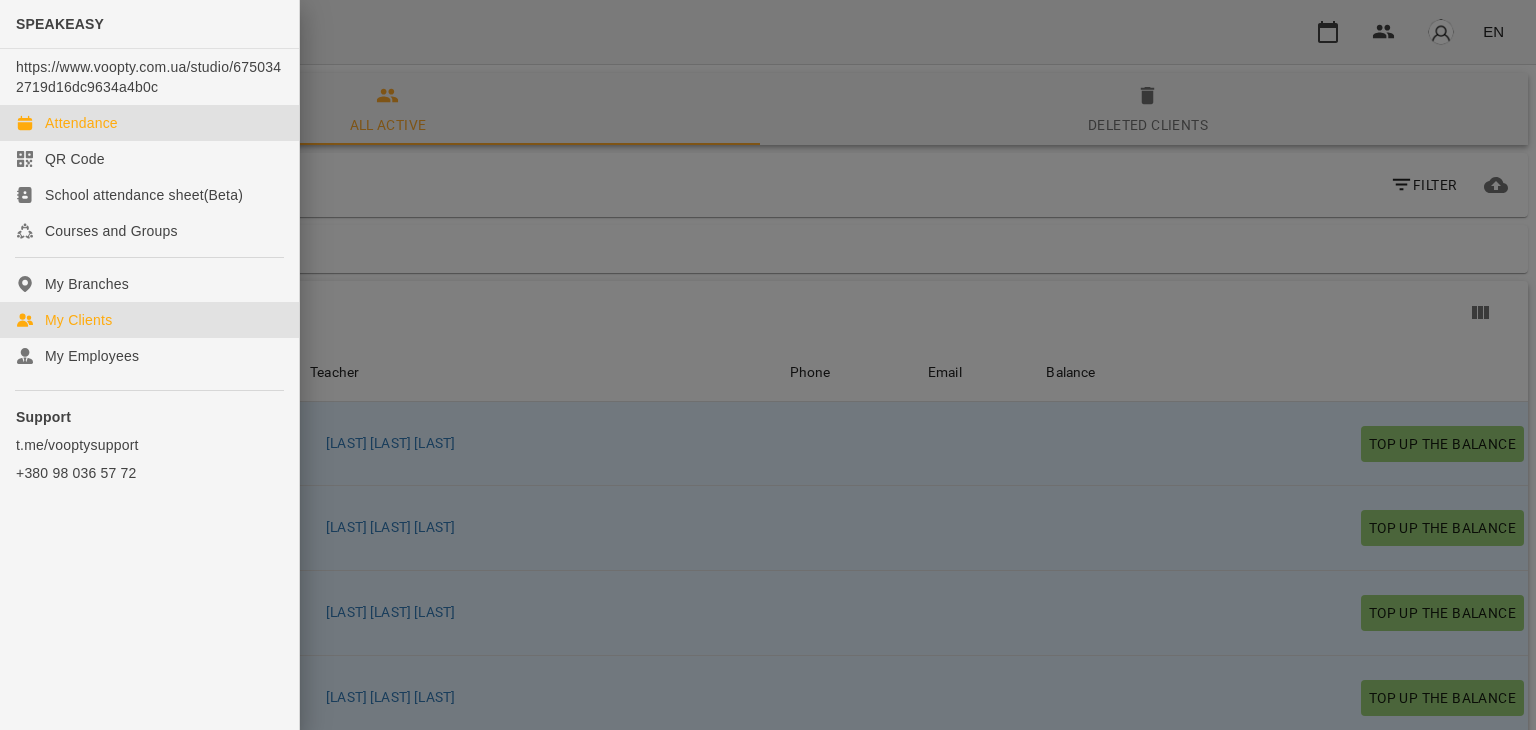 click on "Attendance" at bounding box center (149, 123) 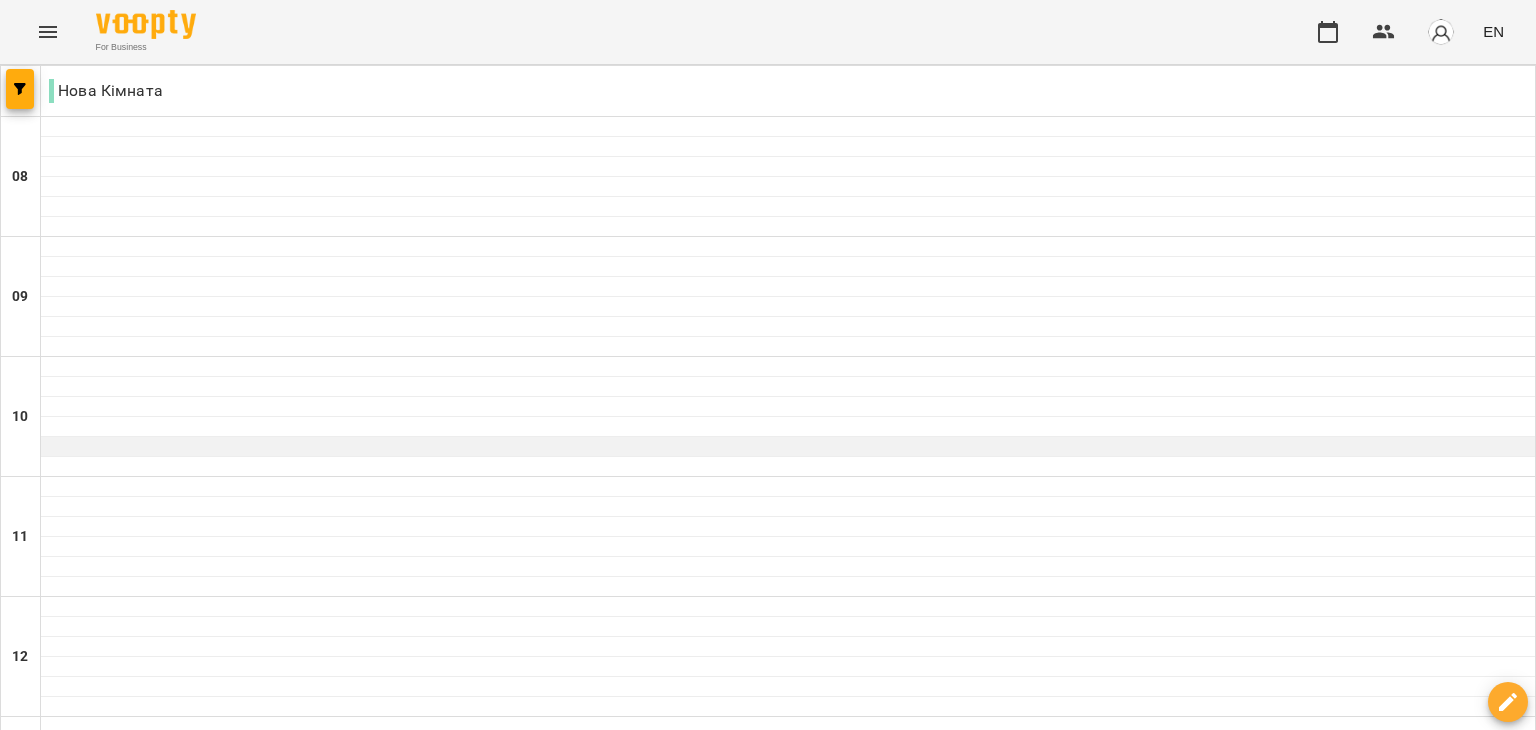 scroll, scrollTop: 72, scrollLeft: 0, axis: vertical 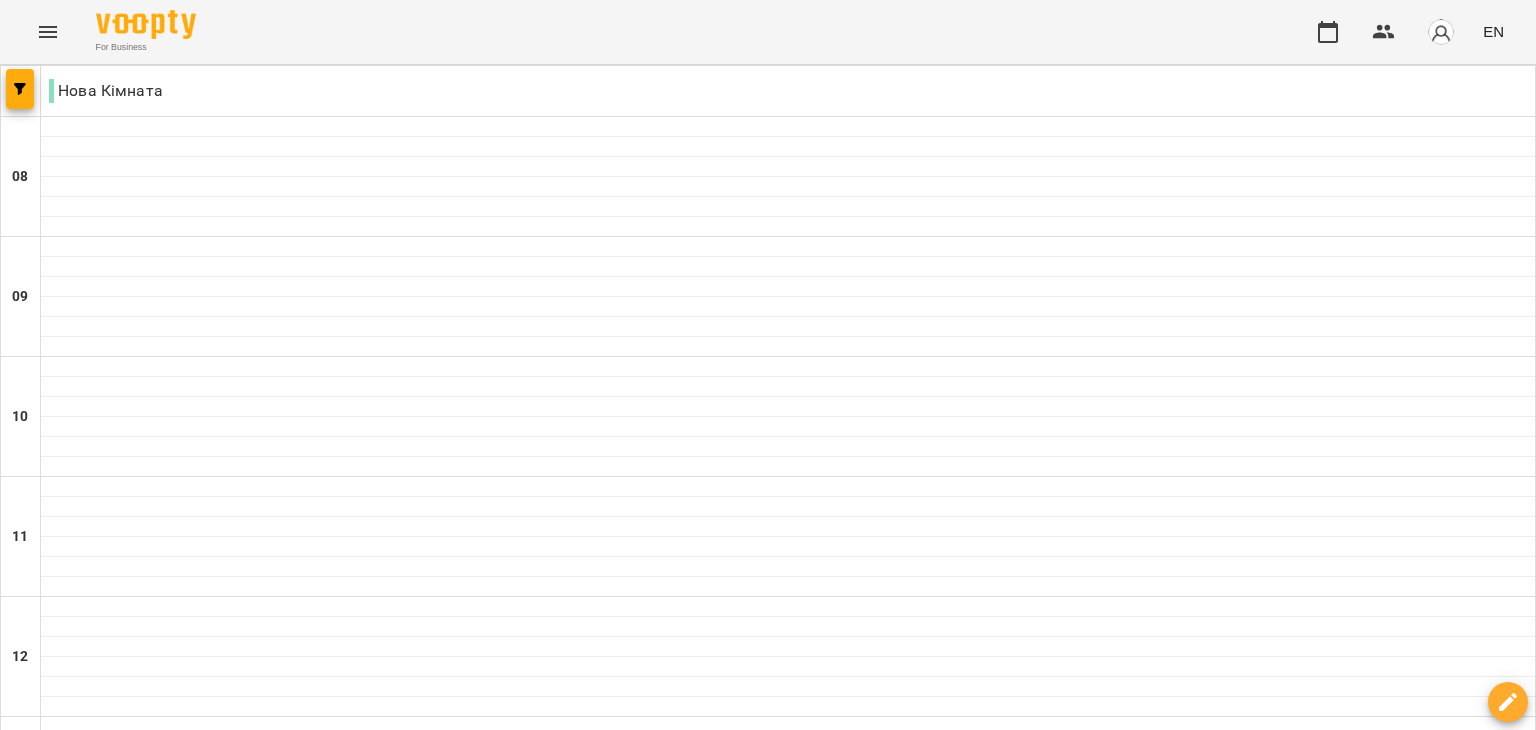 click on "Sun" at bounding box center (1493, 1943) 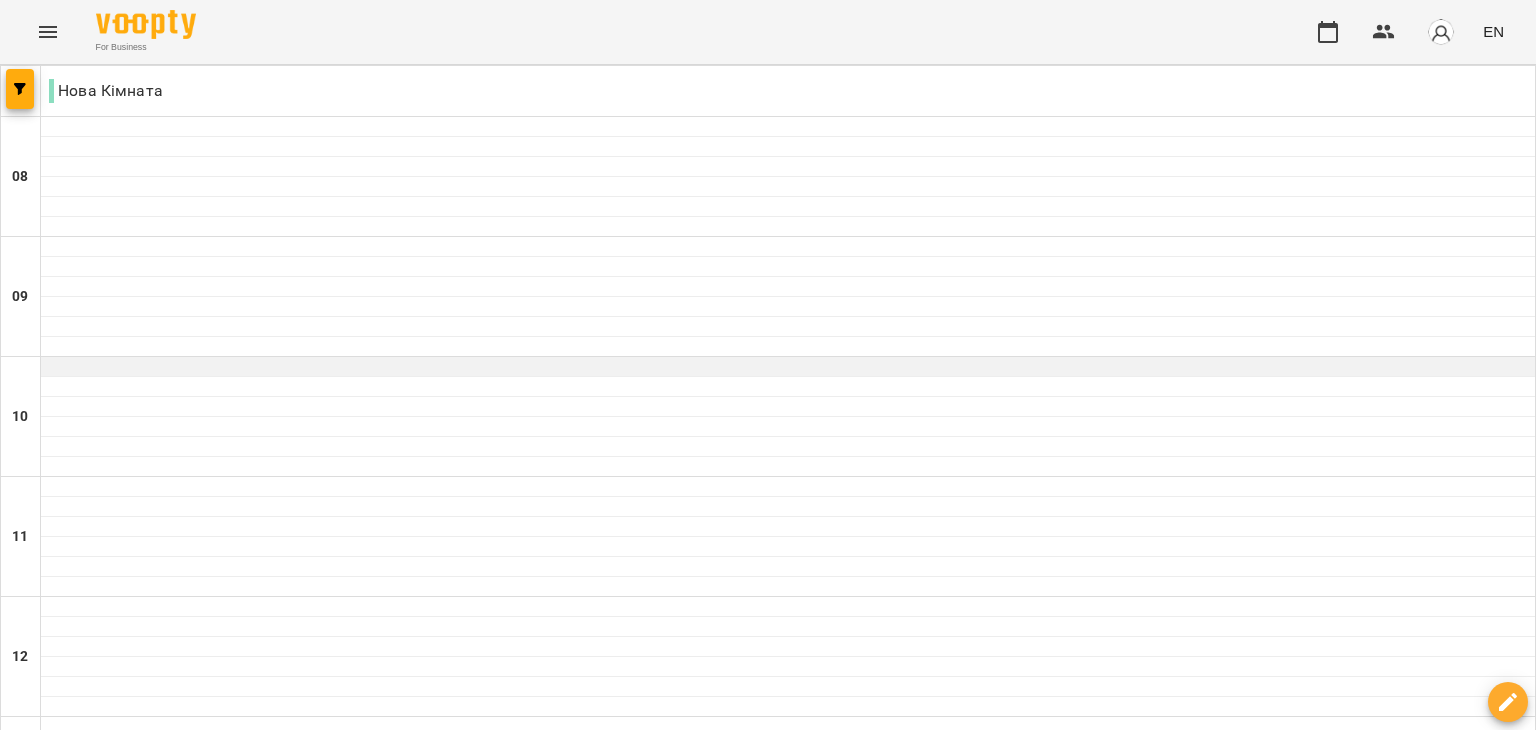 scroll, scrollTop: 868, scrollLeft: 0, axis: vertical 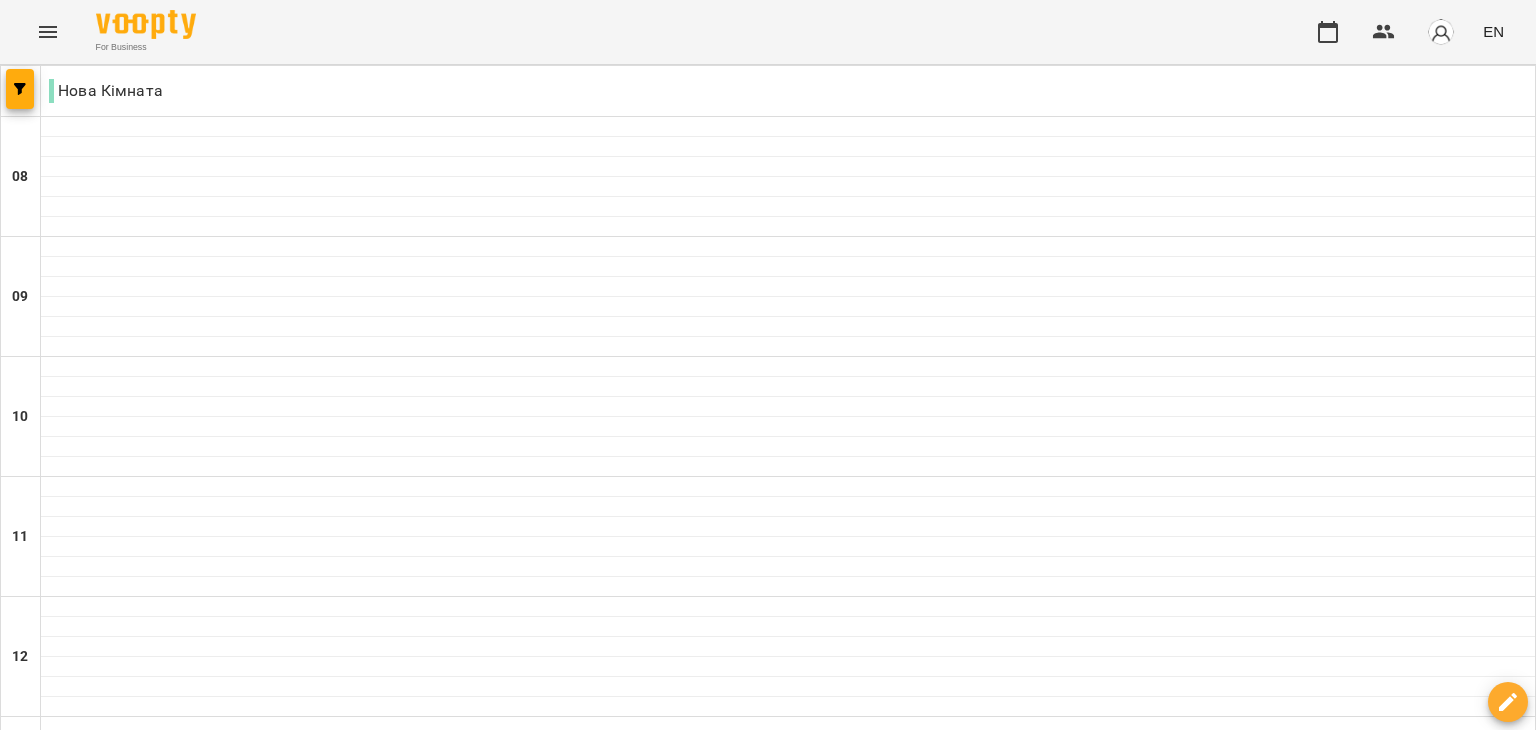 click at bounding box center [788, 1207] 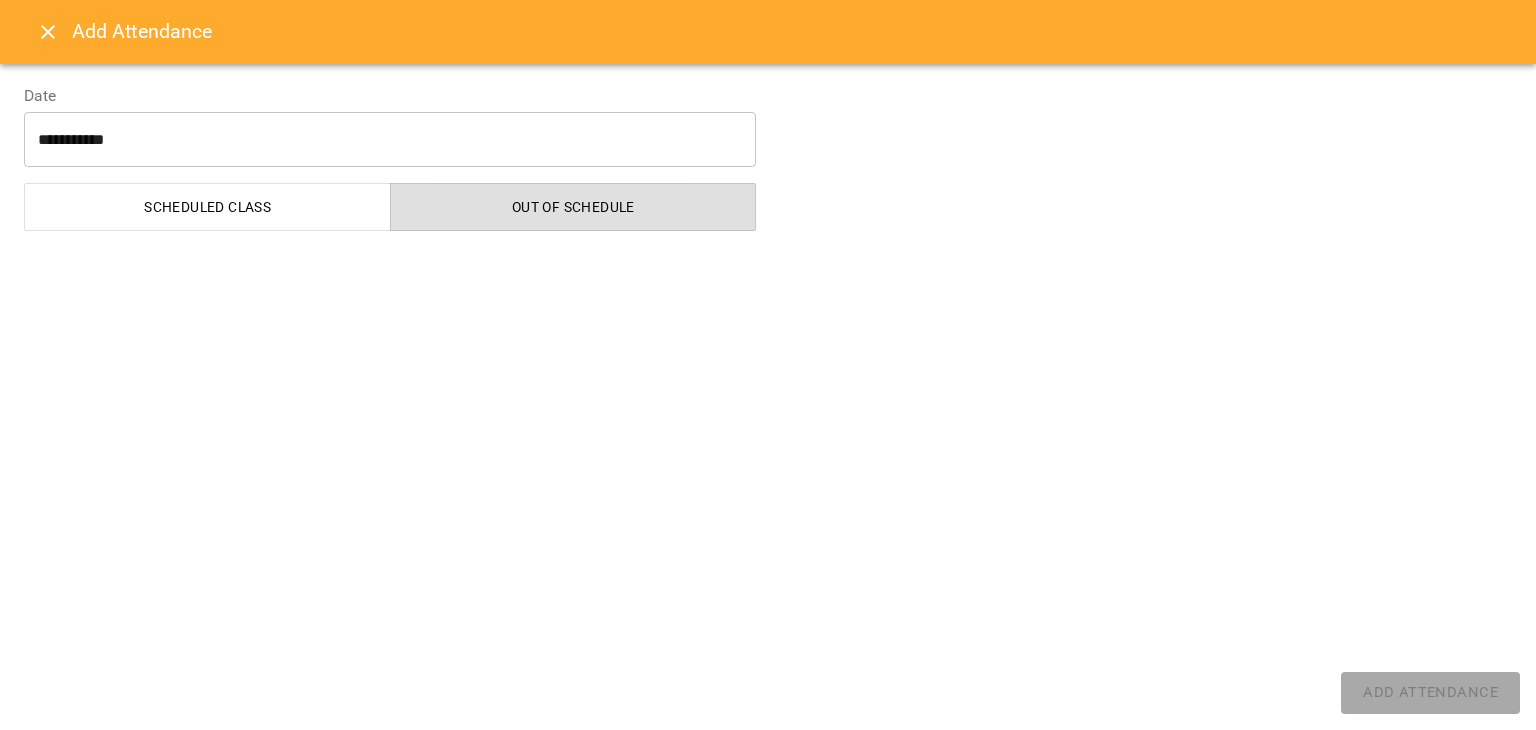 select on "**********" 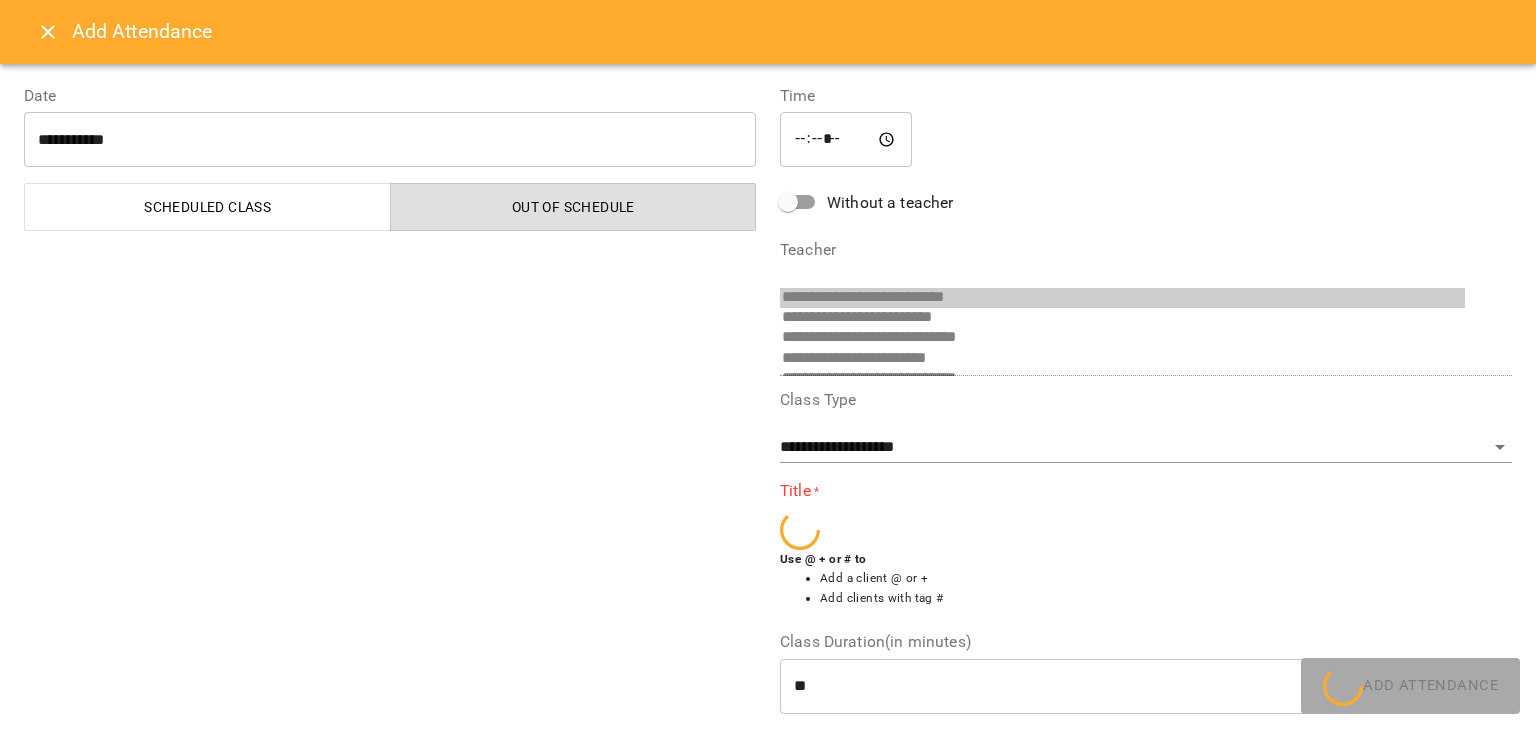 scroll, scrollTop: 276, scrollLeft: 0, axis: vertical 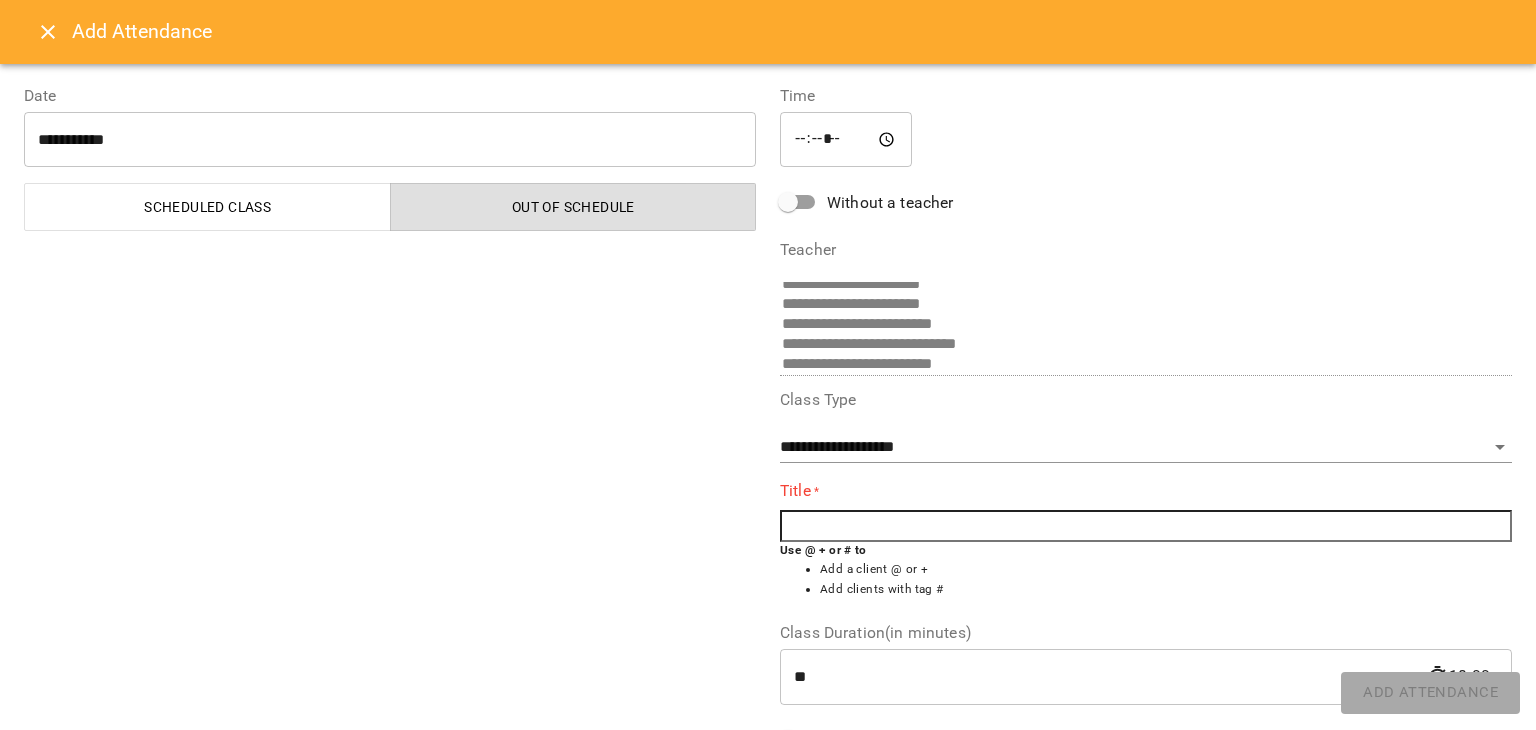 click at bounding box center (1146, 526) 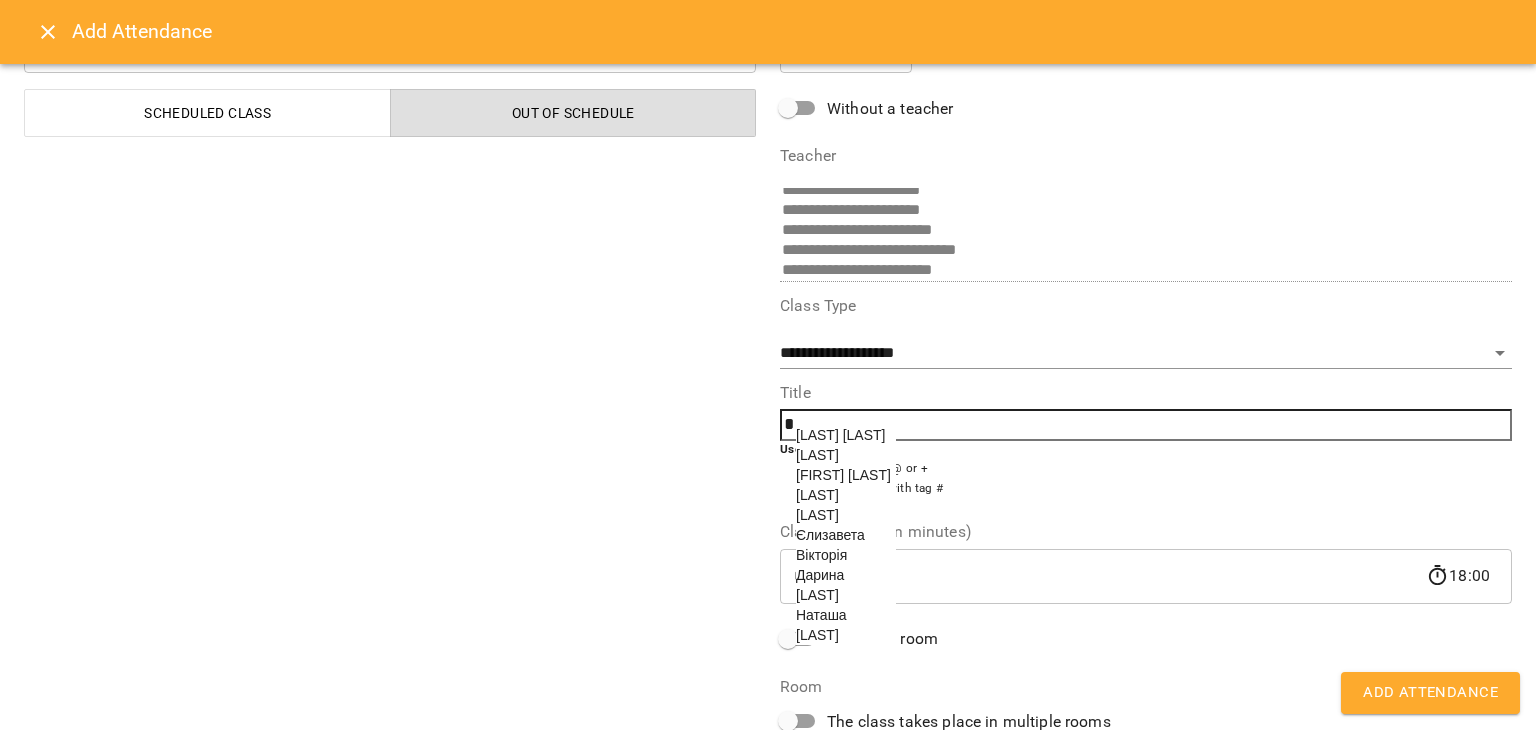 scroll, scrollTop: 100, scrollLeft: 0, axis: vertical 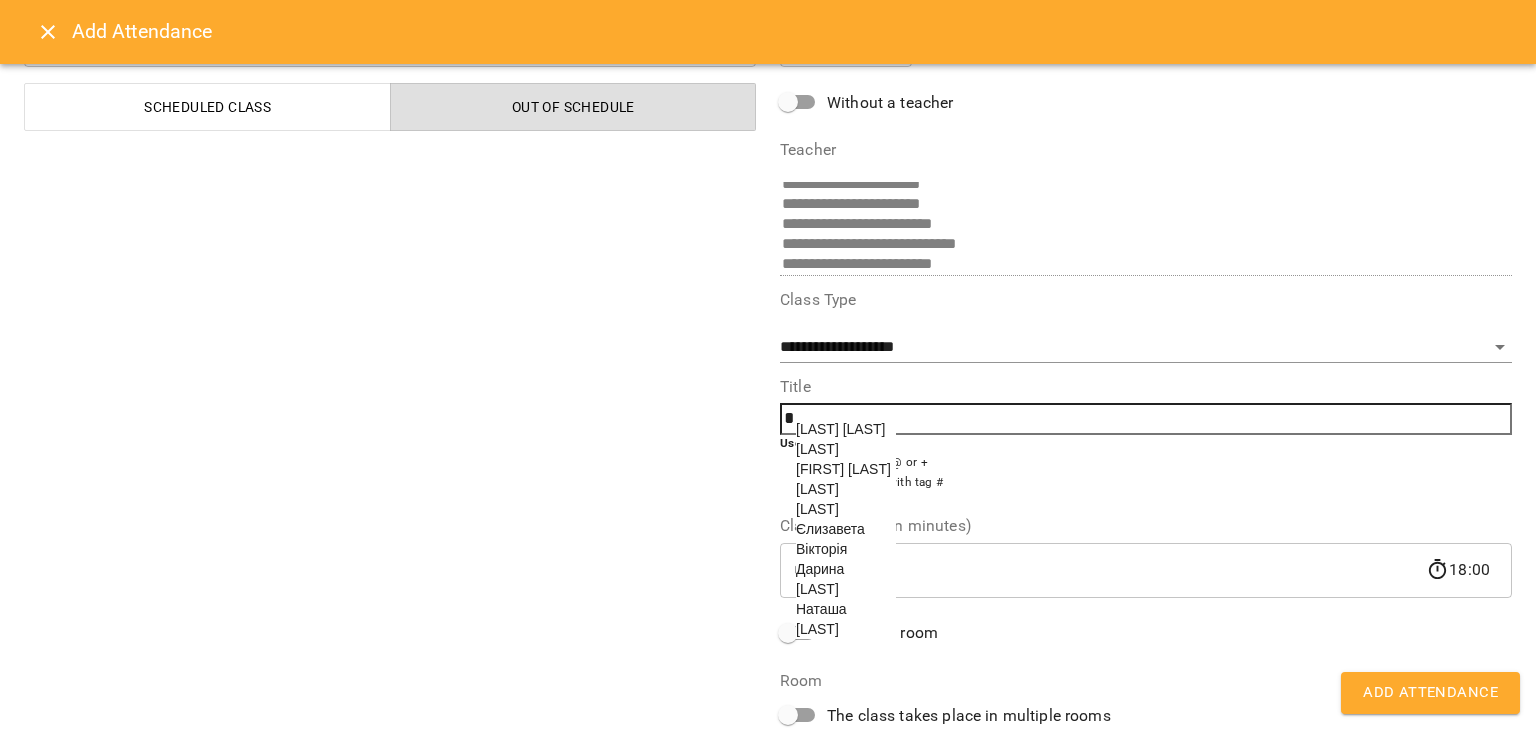 click on "Наташа" at bounding box center [846, 609] 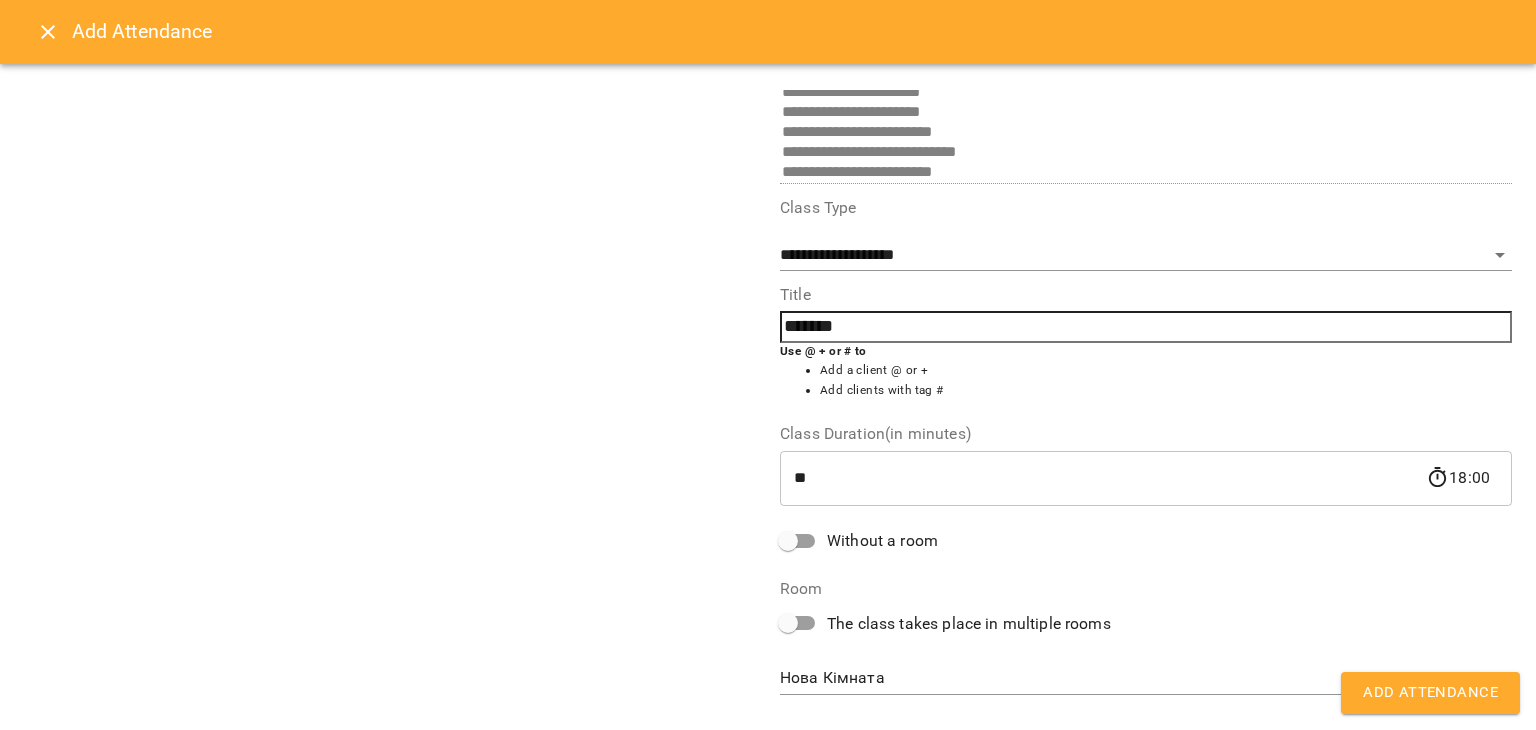 scroll, scrollTop: 79, scrollLeft: 0, axis: vertical 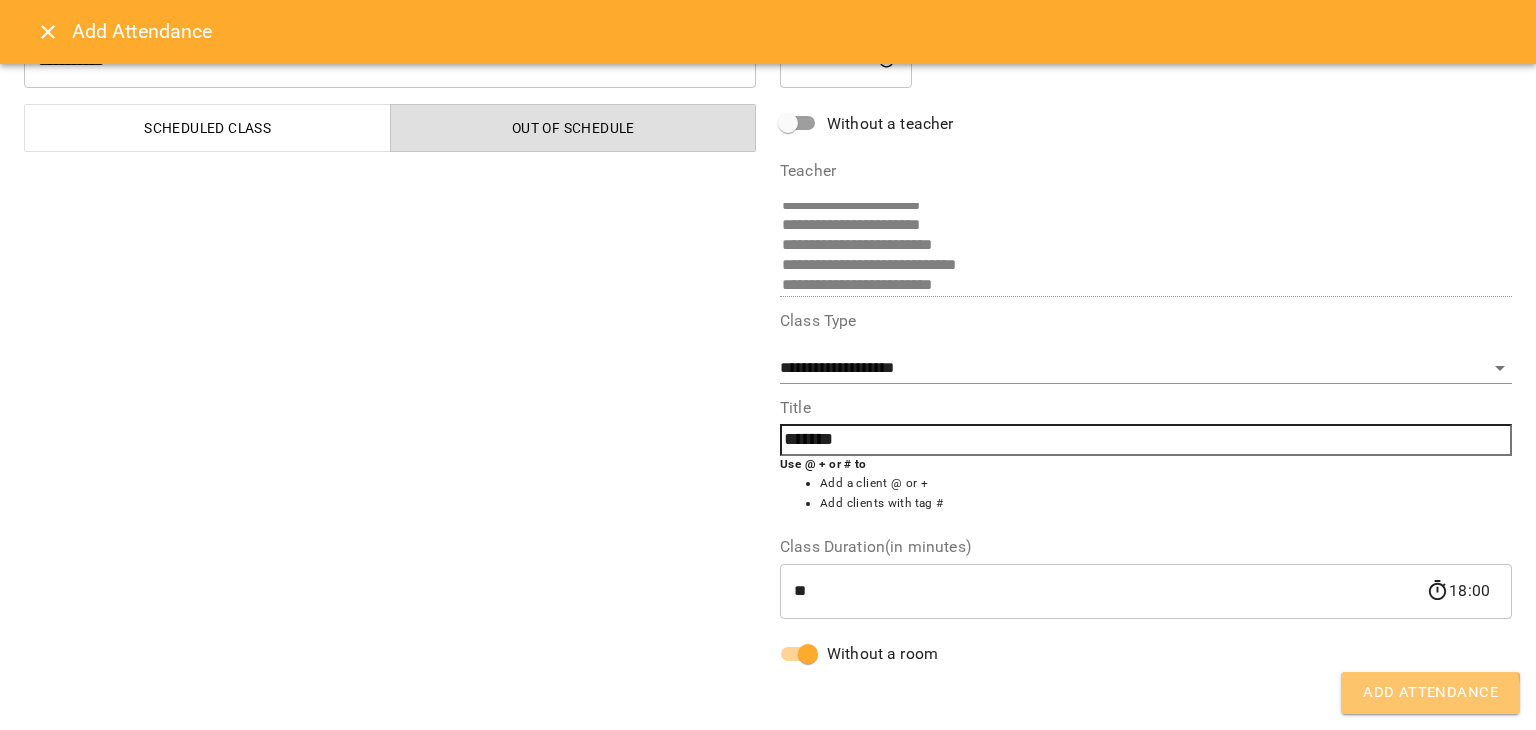 click on "Add Attendance" at bounding box center (1430, 693) 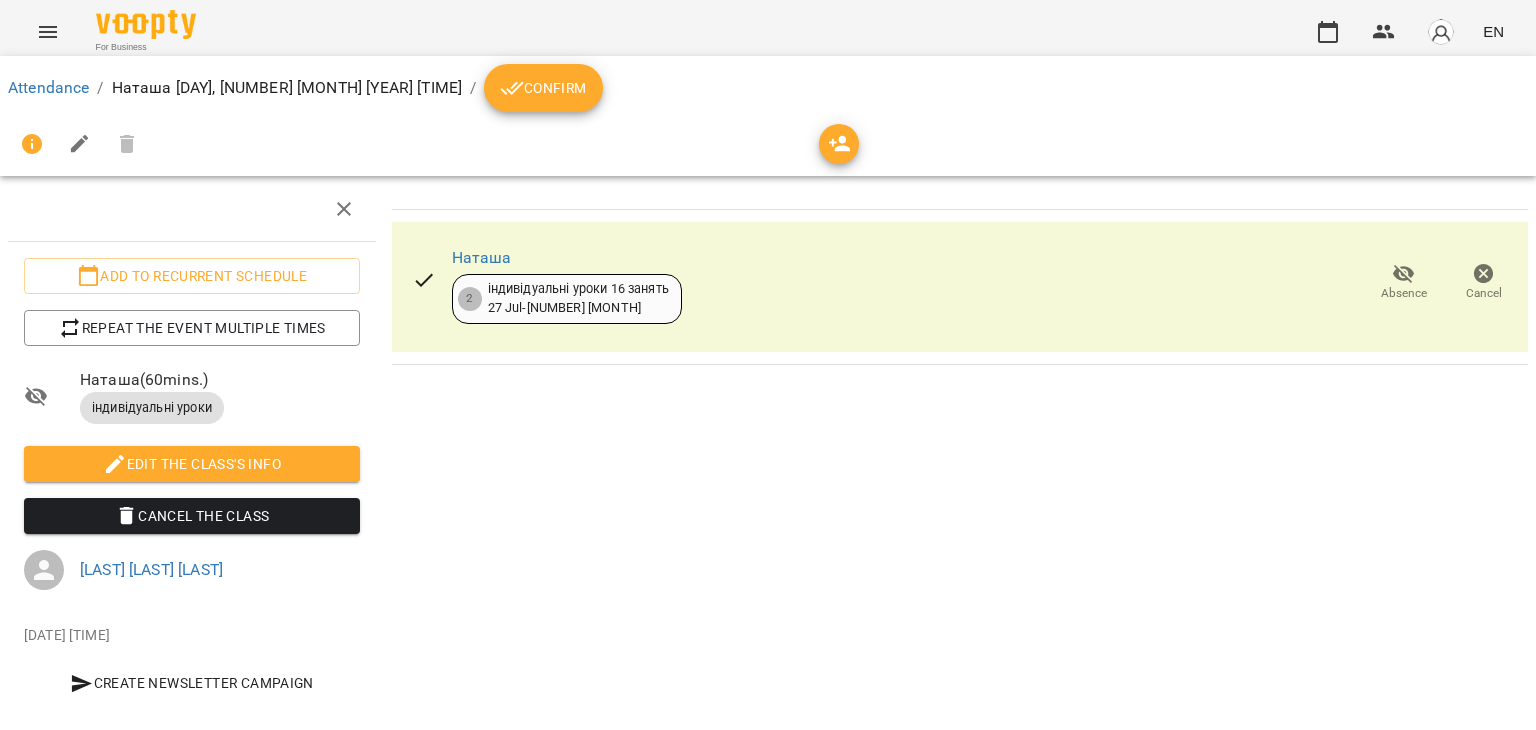 click on "Confirm" at bounding box center [543, 88] 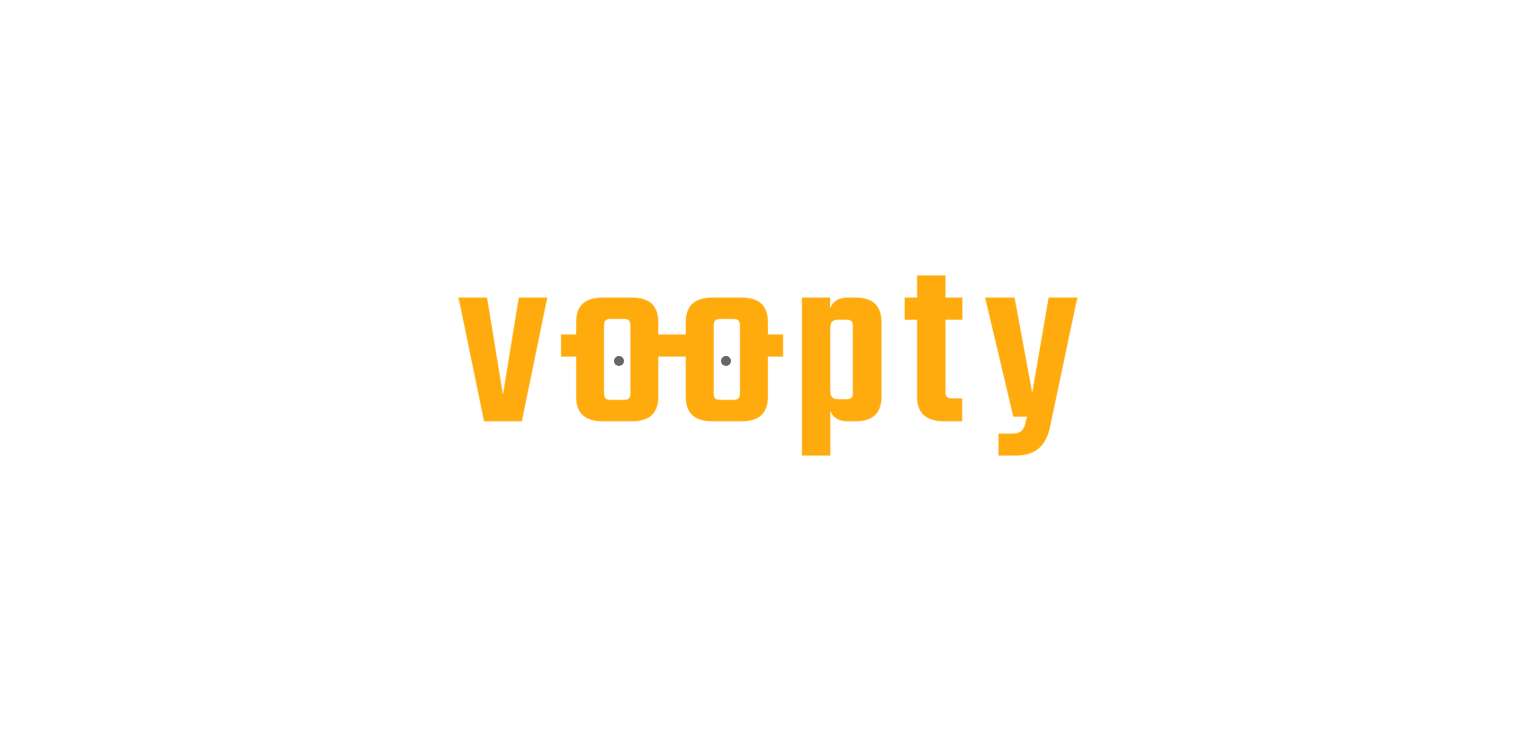 scroll, scrollTop: 0, scrollLeft: 0, axis: both 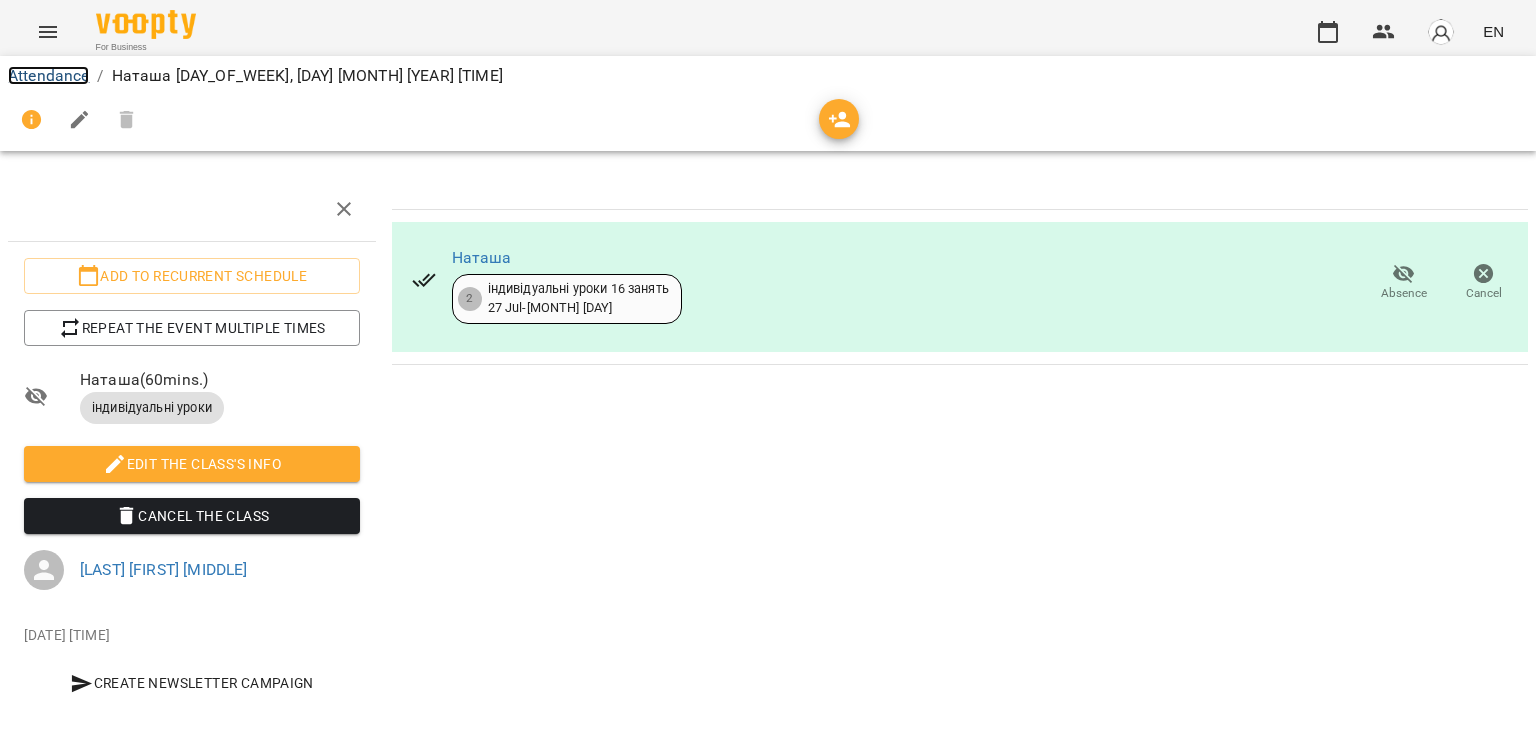 click on "Attendance" at bounding box center (48, 75) 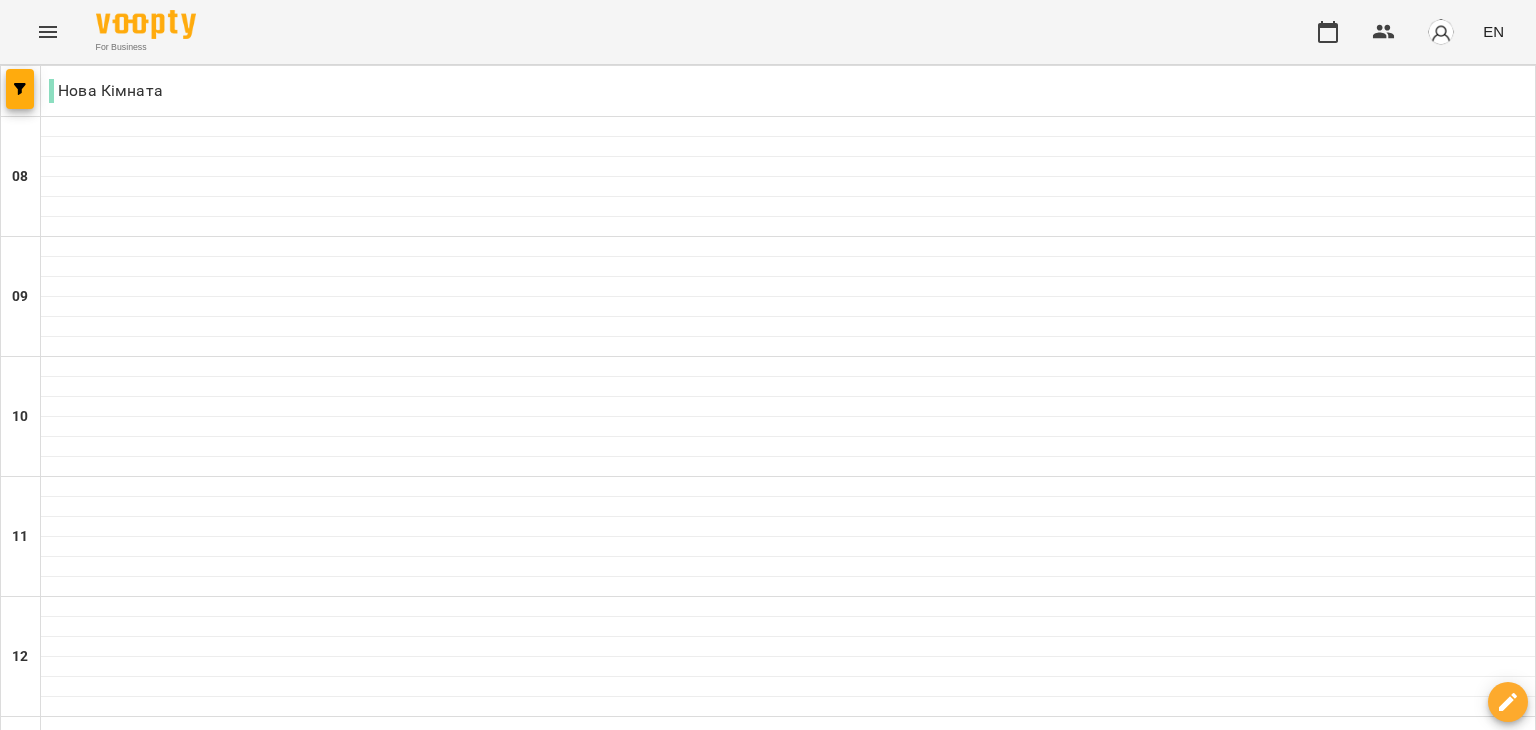 scroll, scrollTop: 1072, scrollLeft: 0, axis: vertical 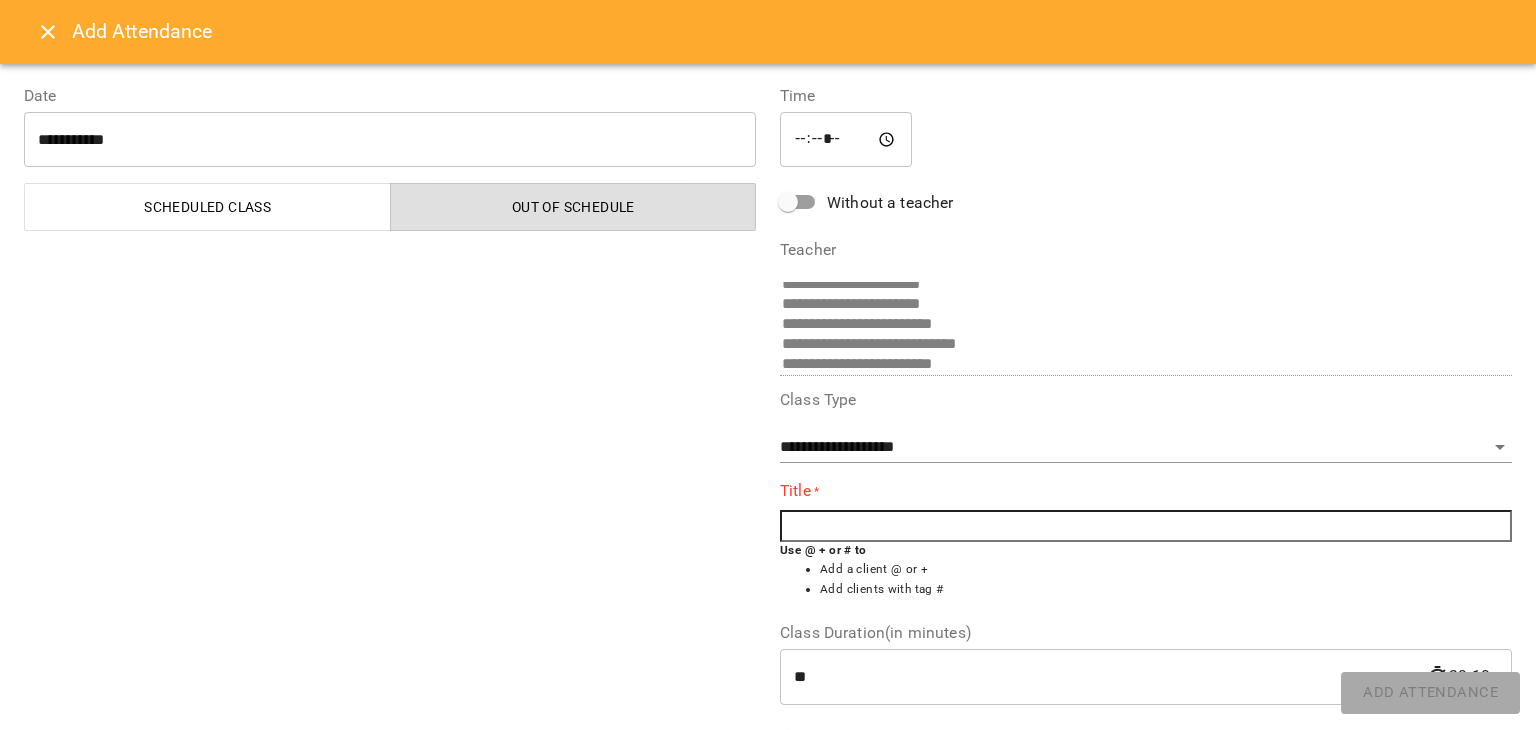 click on "*****" at bounding box center [846, 140] 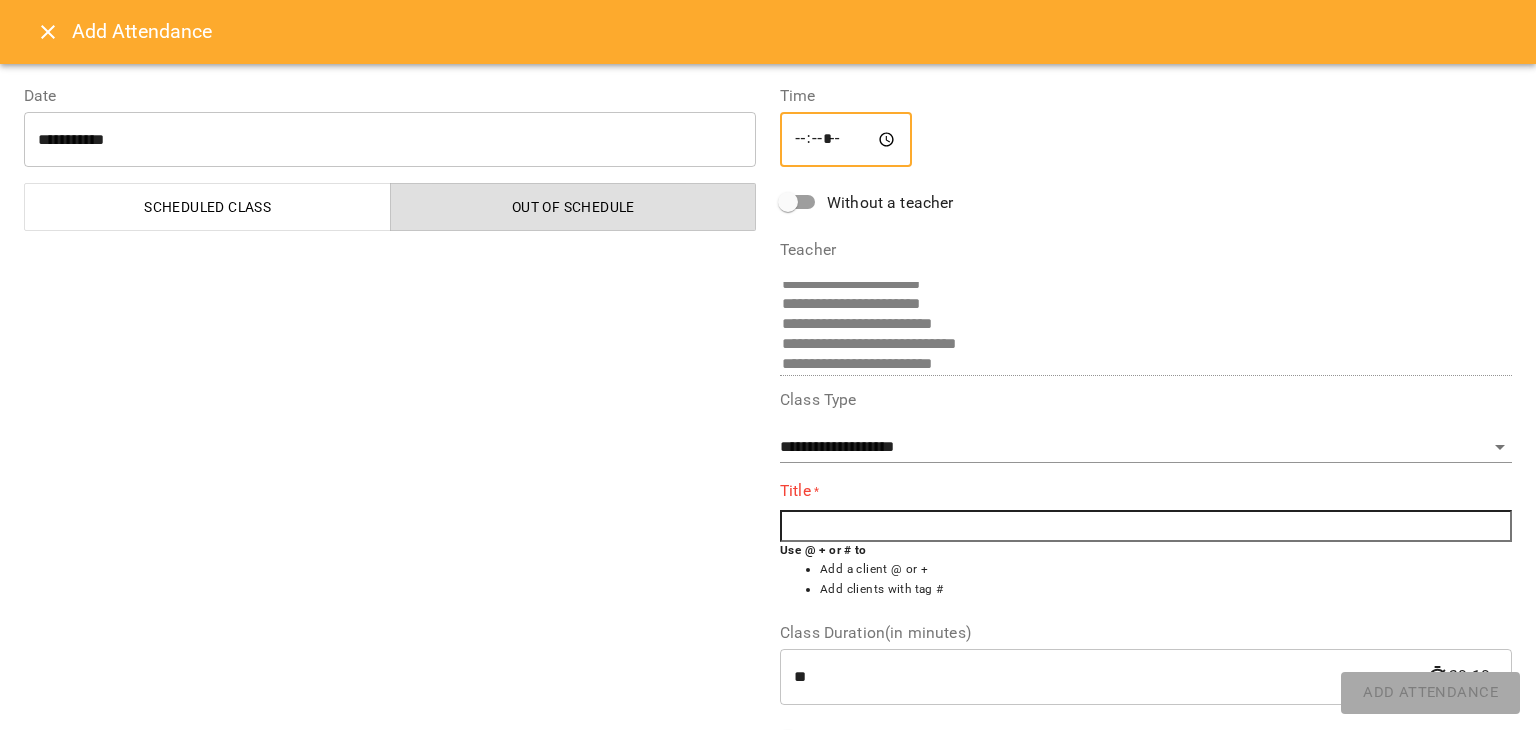 click on "*****" at bounding box center (846, 140) 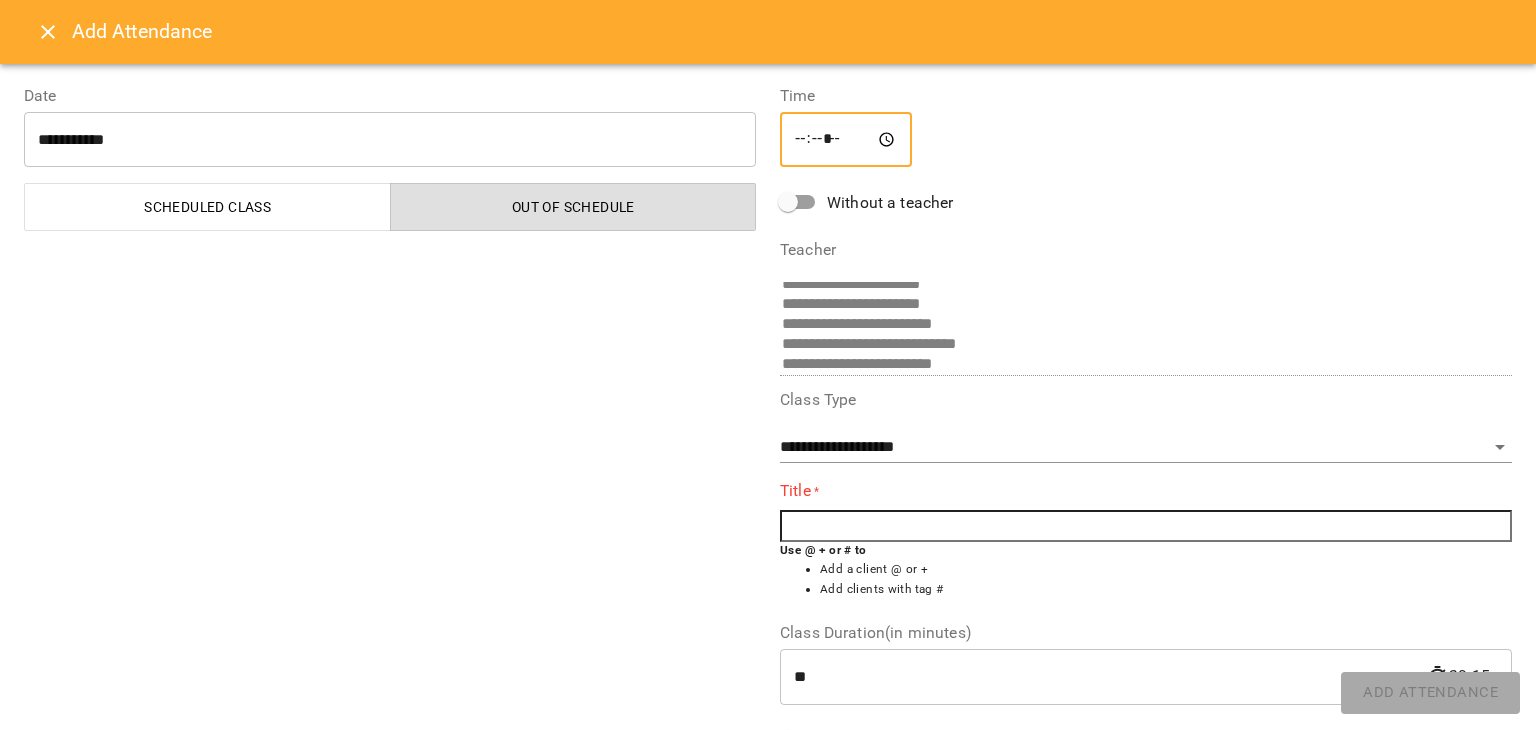 type on "*****" 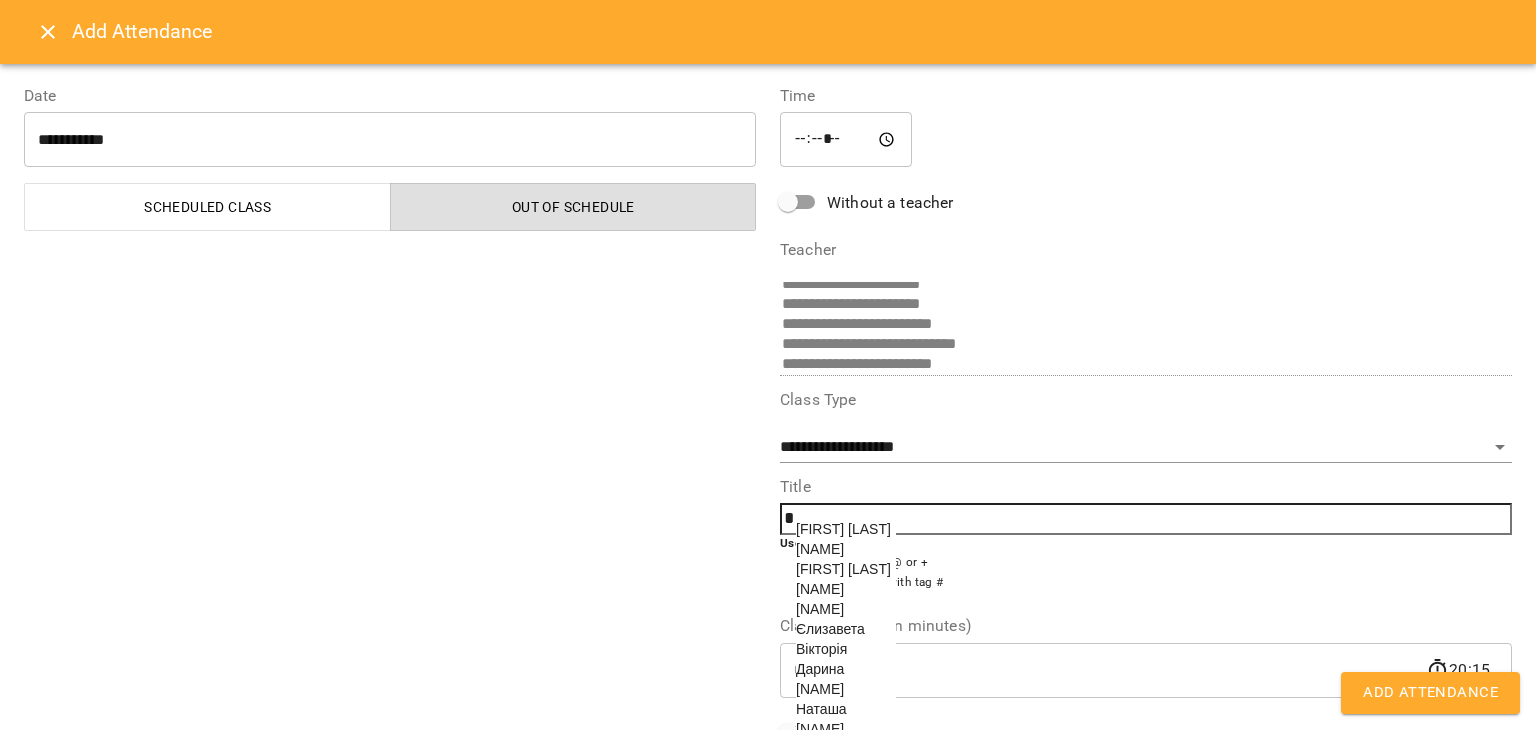 click on "[FIRST] [LAST]" at bounding box center (843, 569) 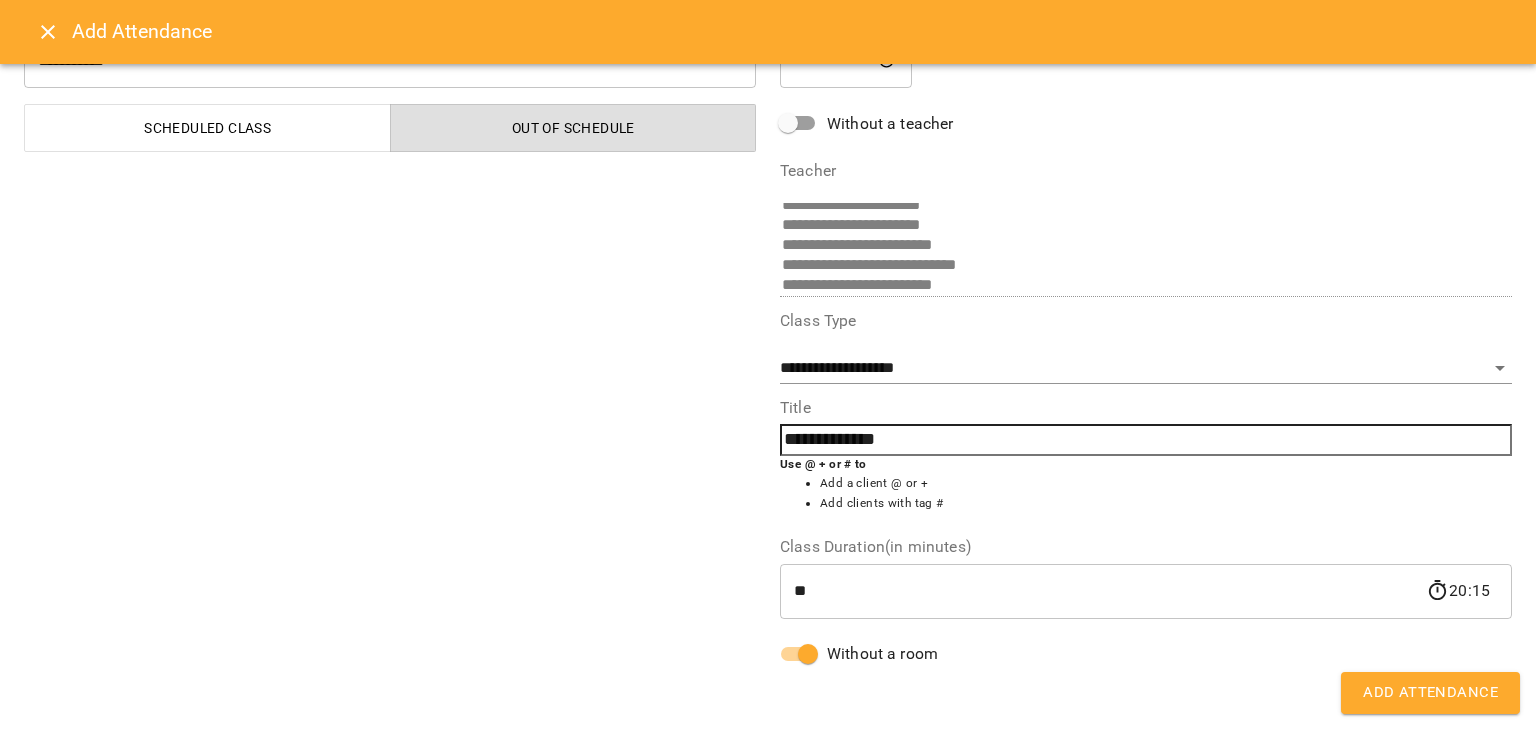 scroll, scrollTop: 0, scrollLeft: 0, axis: both 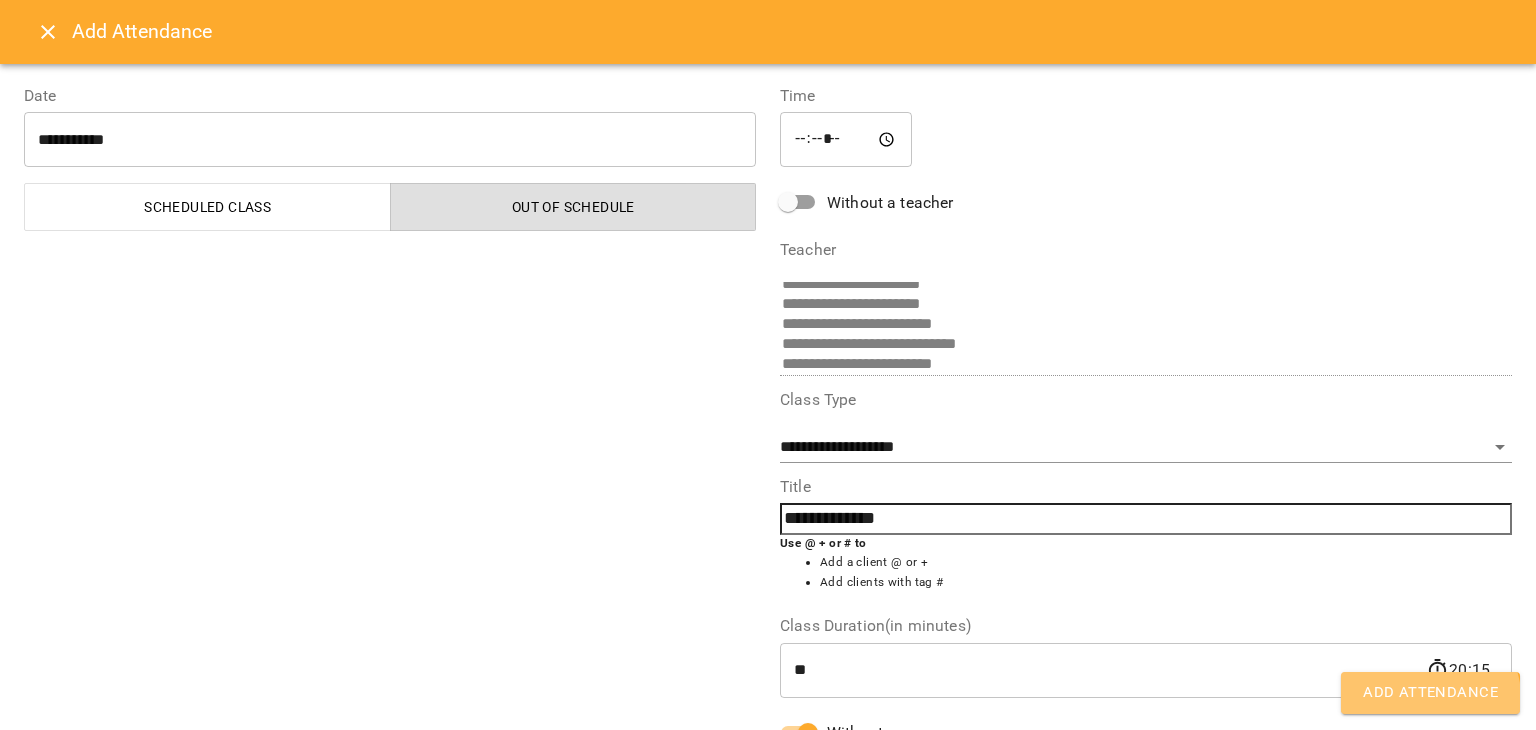 click on "Add Attendance" at bounding box center (1430, 693) 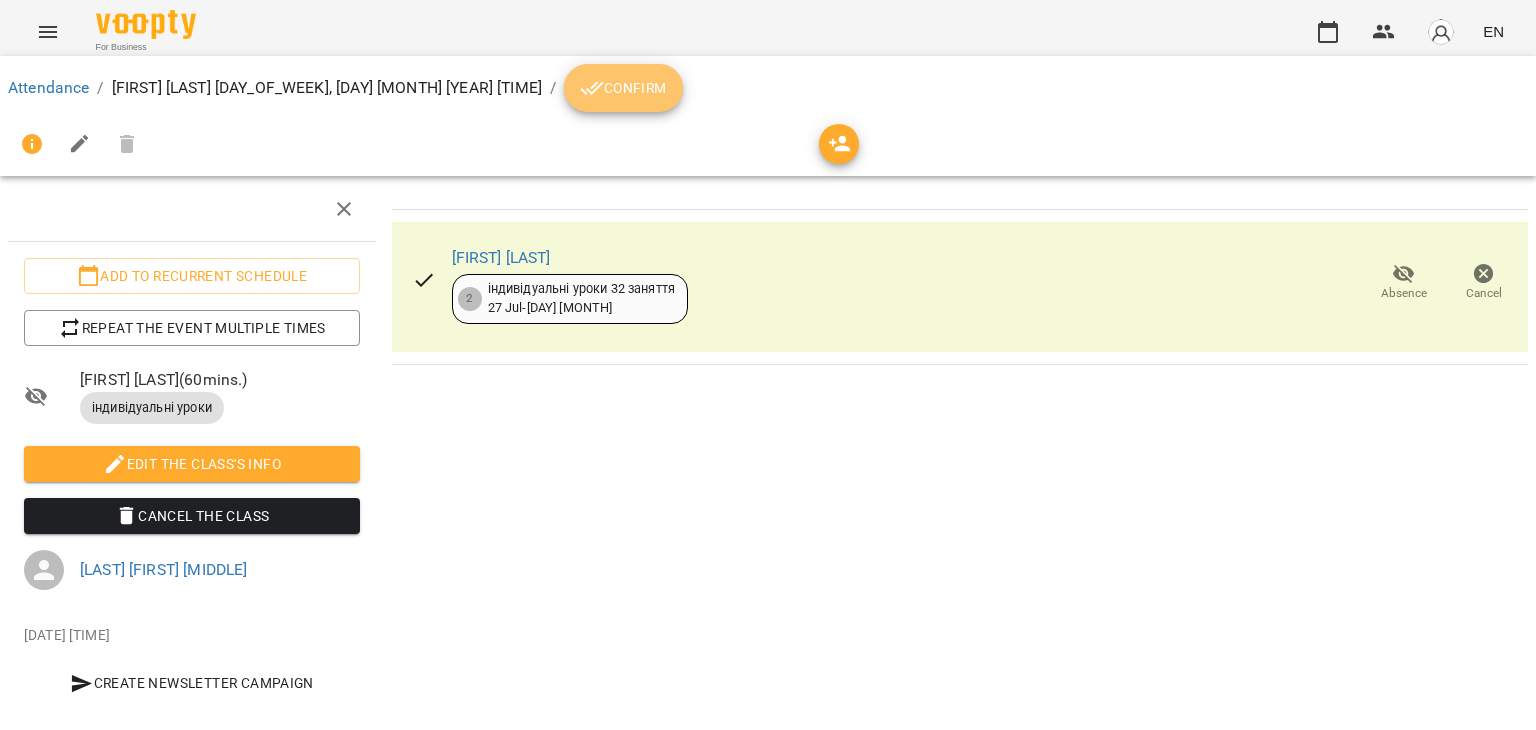 click on "Confirm" at bounding box center (623, 88) 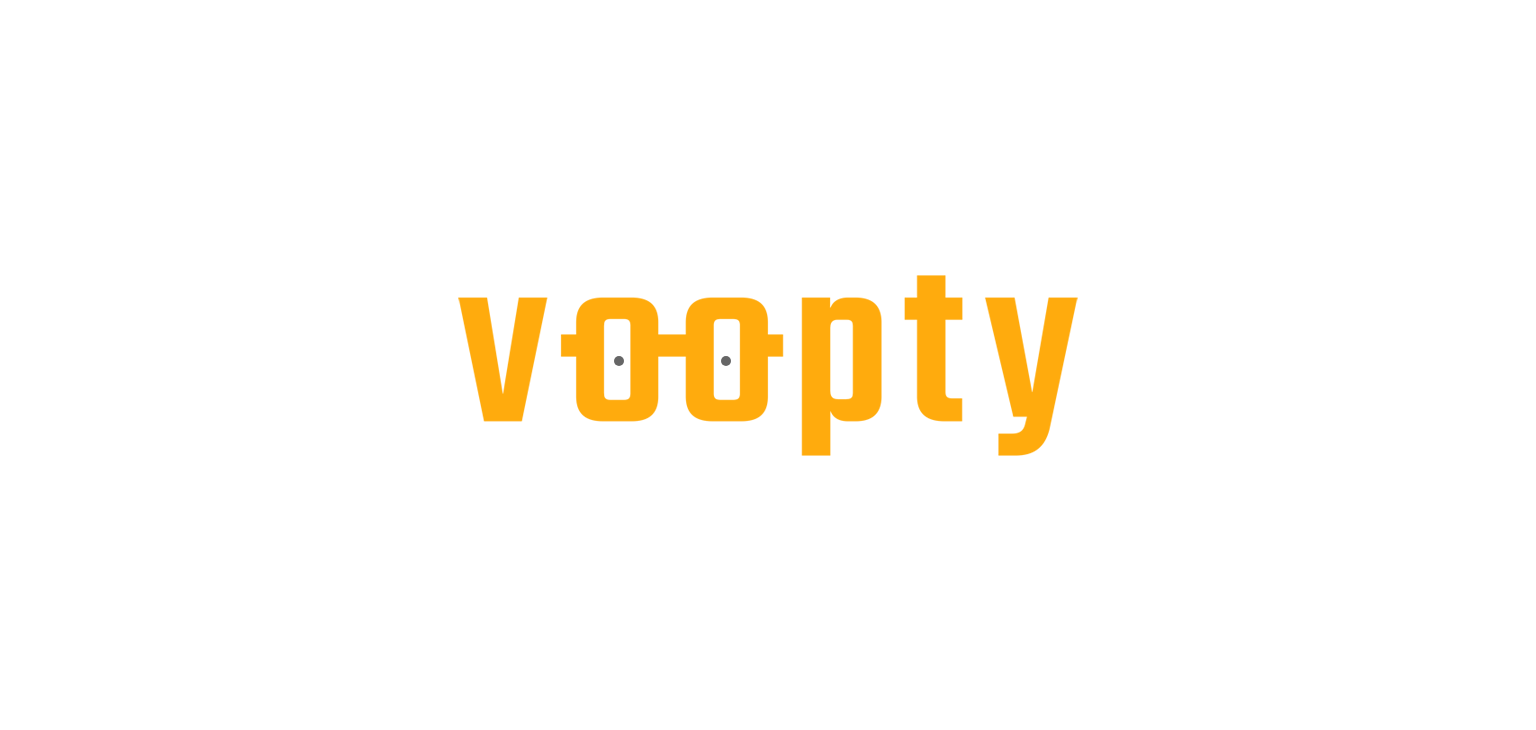 scroll, scrollTop: 0, scrollLeft: 0, axis: both 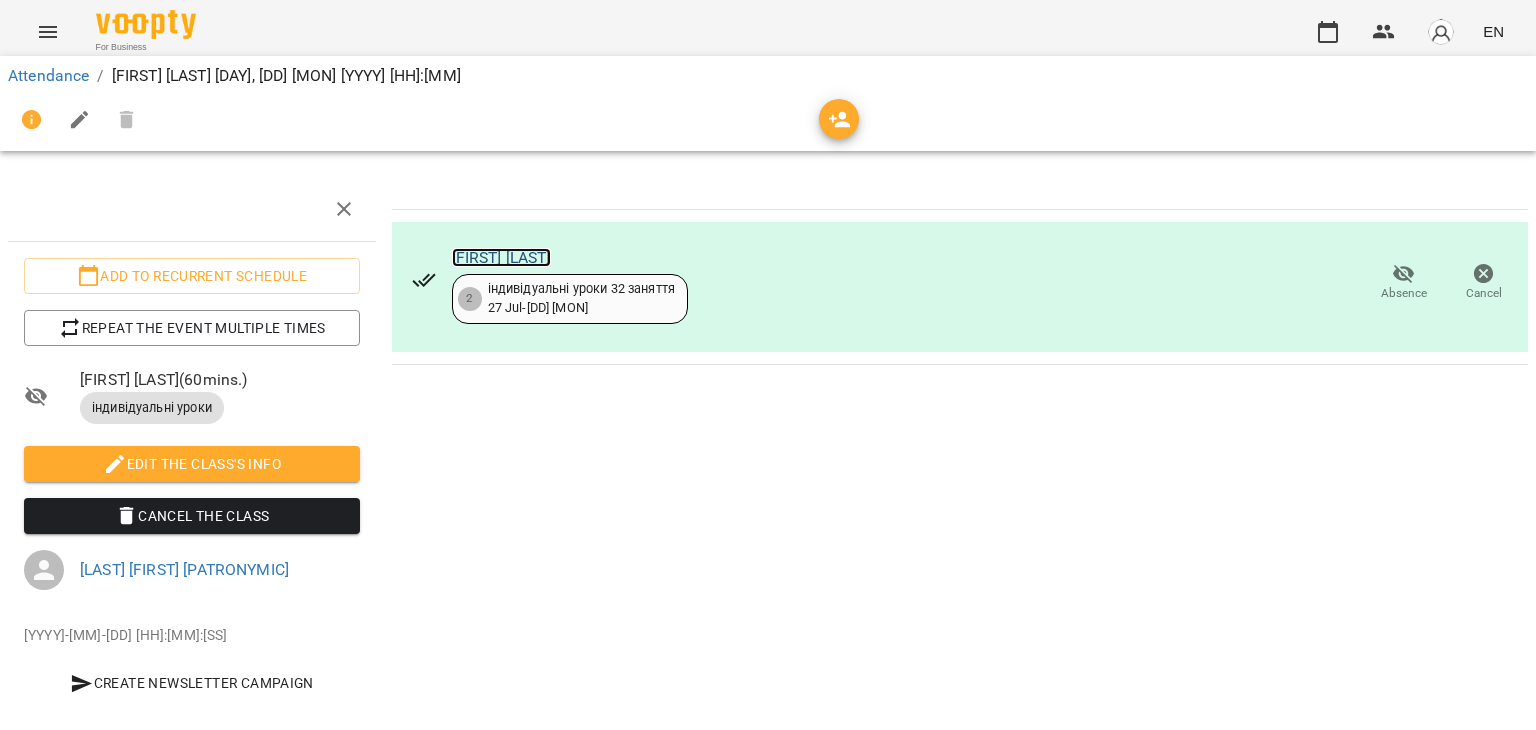 click on "[FIRST] [LAST]" at bounding box center [501, 257] 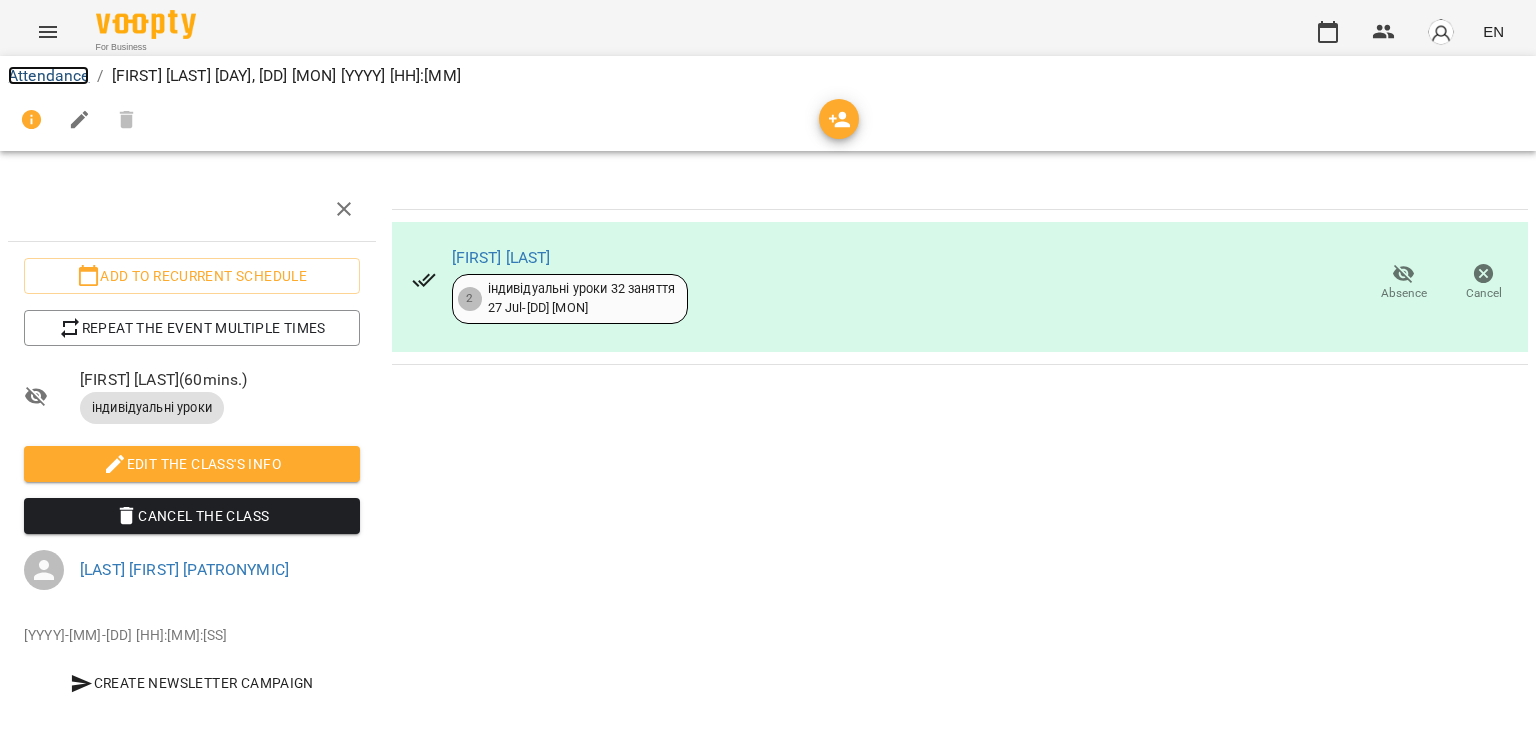 click on "Attendance" at bounding box center (48, 75) 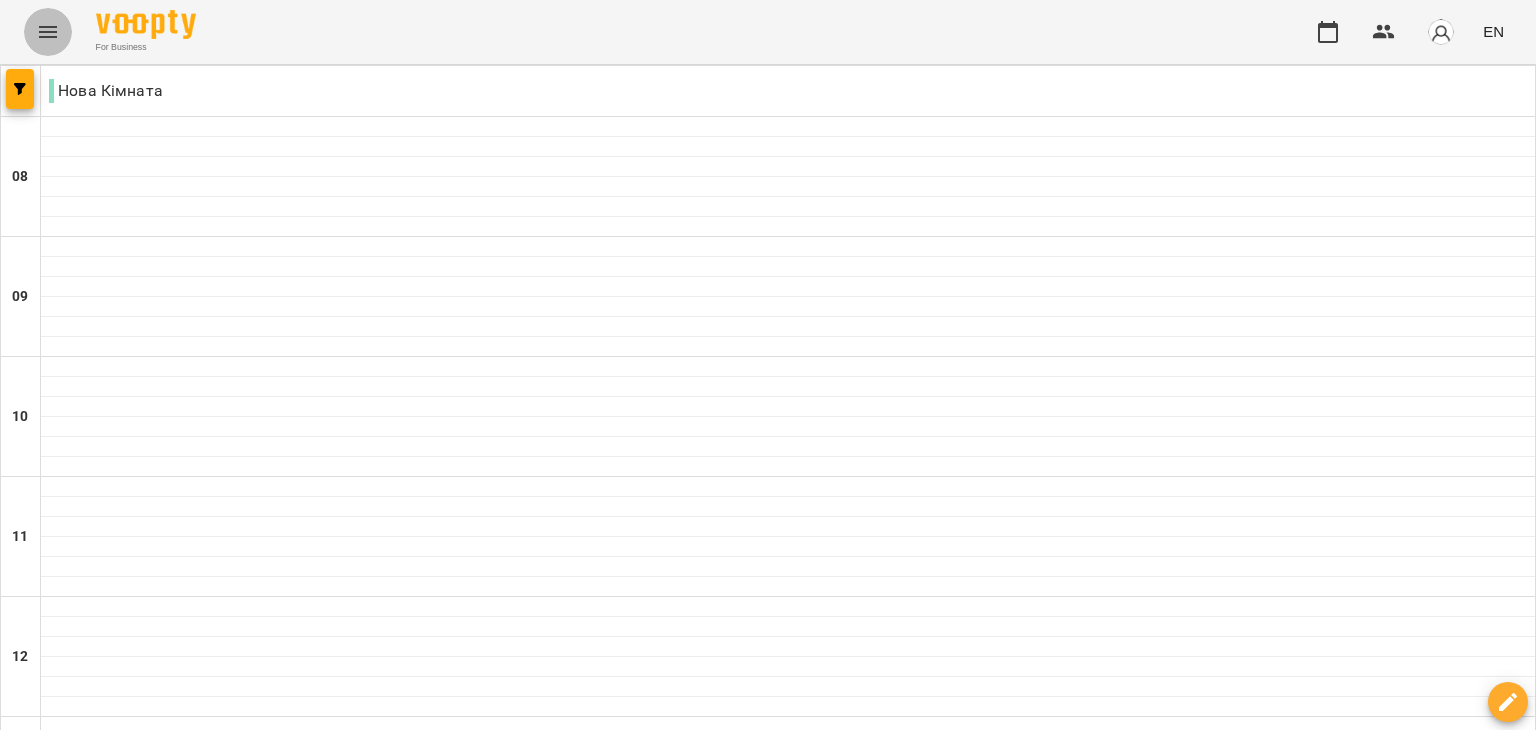 click at bounding box center (48, 32) 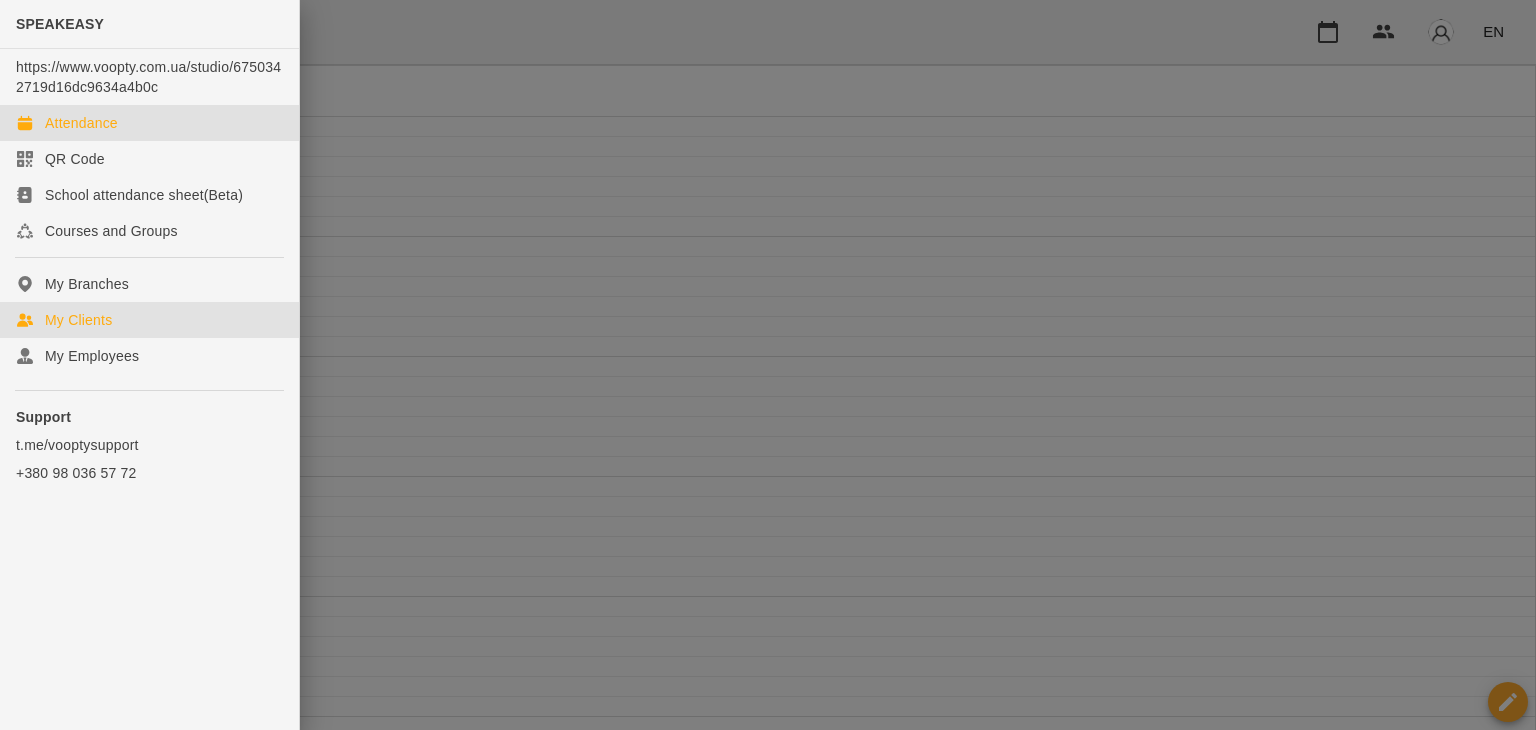 click on "My Clients" at bounding box center [149, 320] 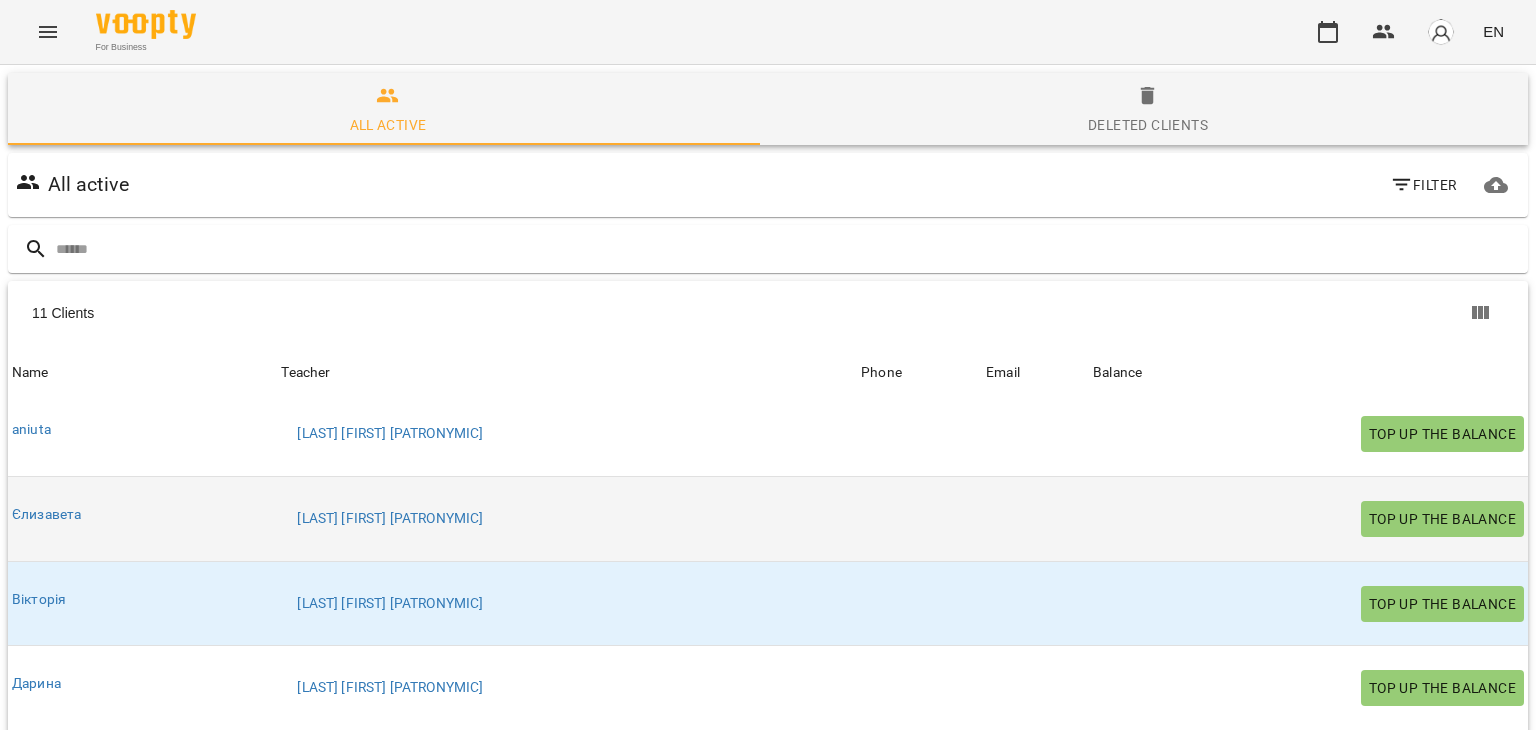 scroll, scrollTop: 486, scrollLeft: 0, axis: vertical 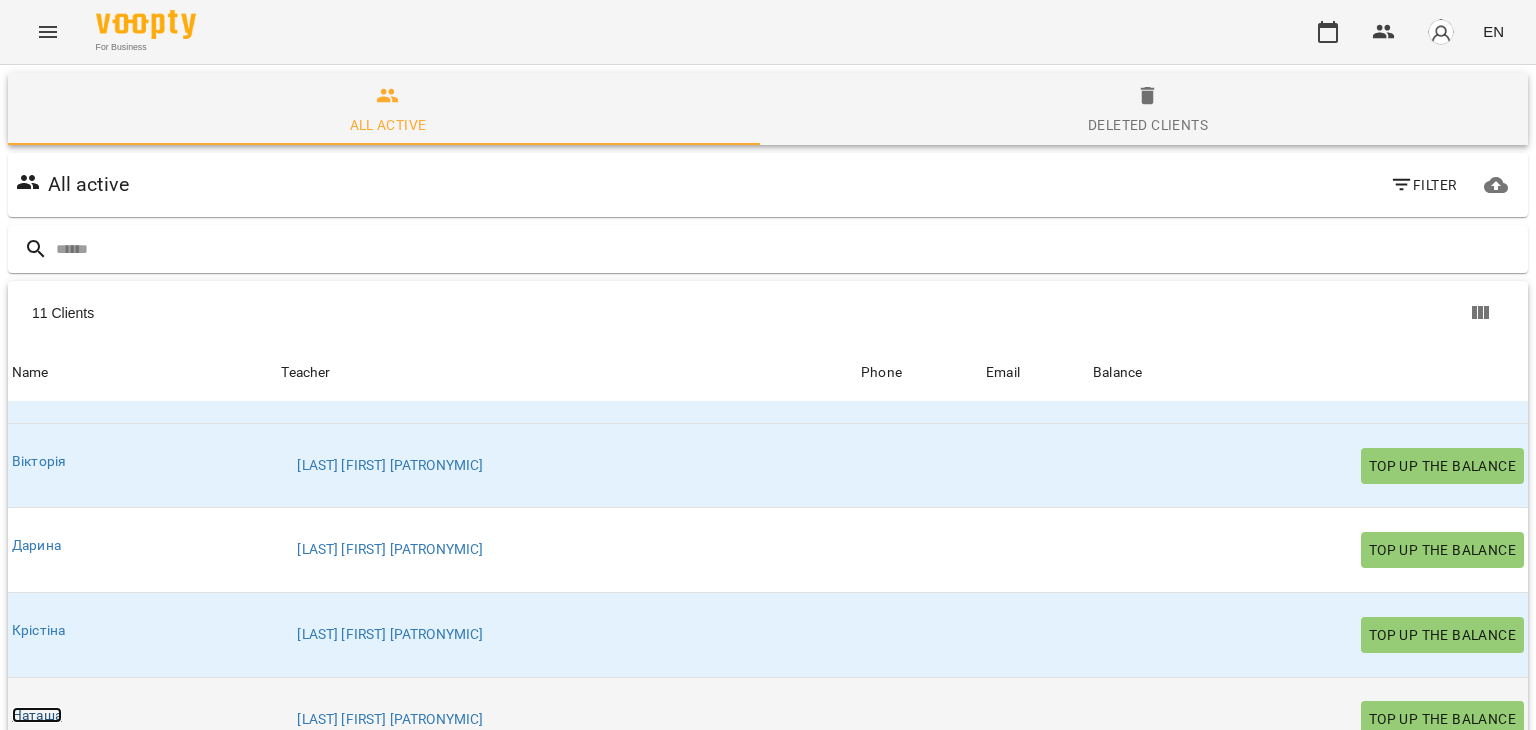 click on "Наташа" at bounding box center [37, 715] 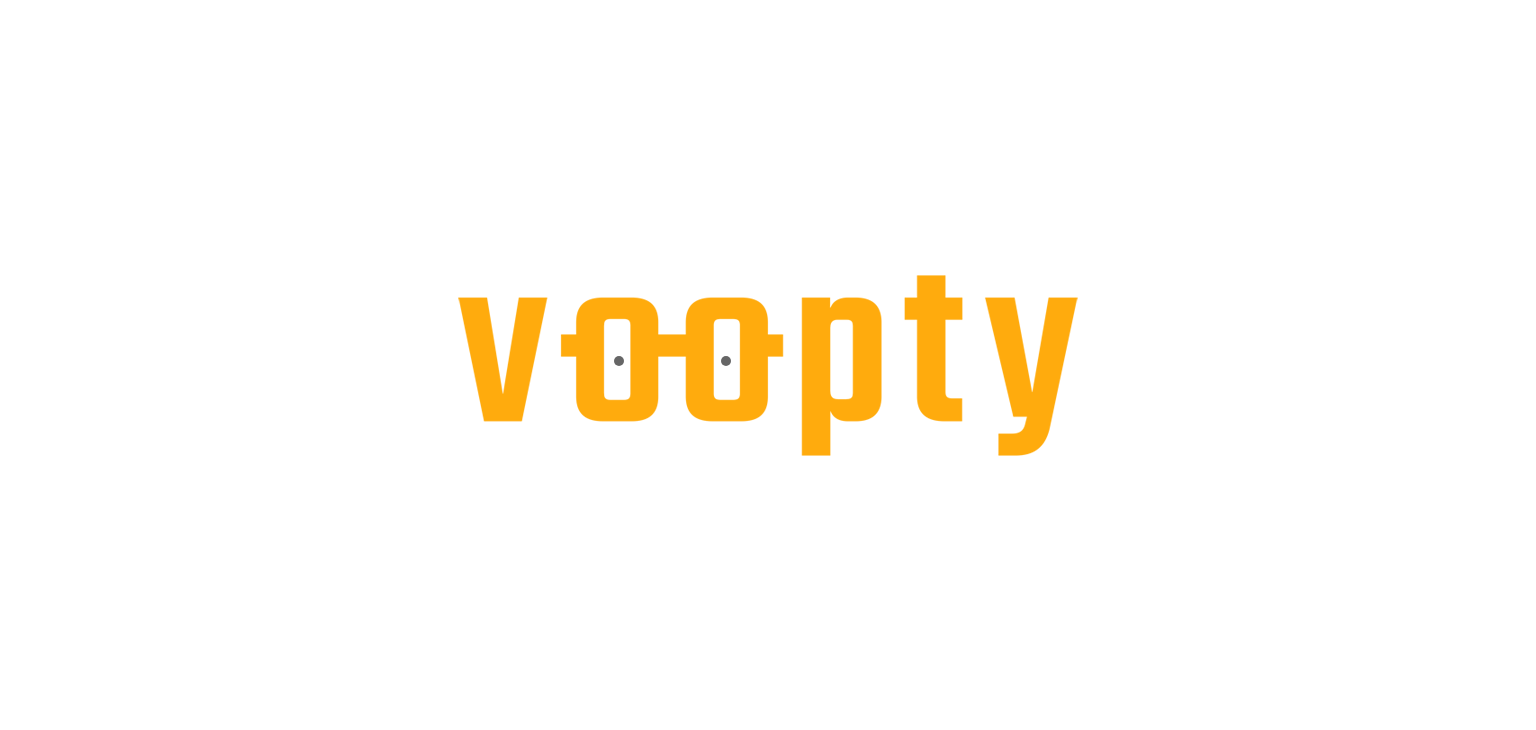 scroll, scrollTop: 0, scrollLeft: 0, axis: both 